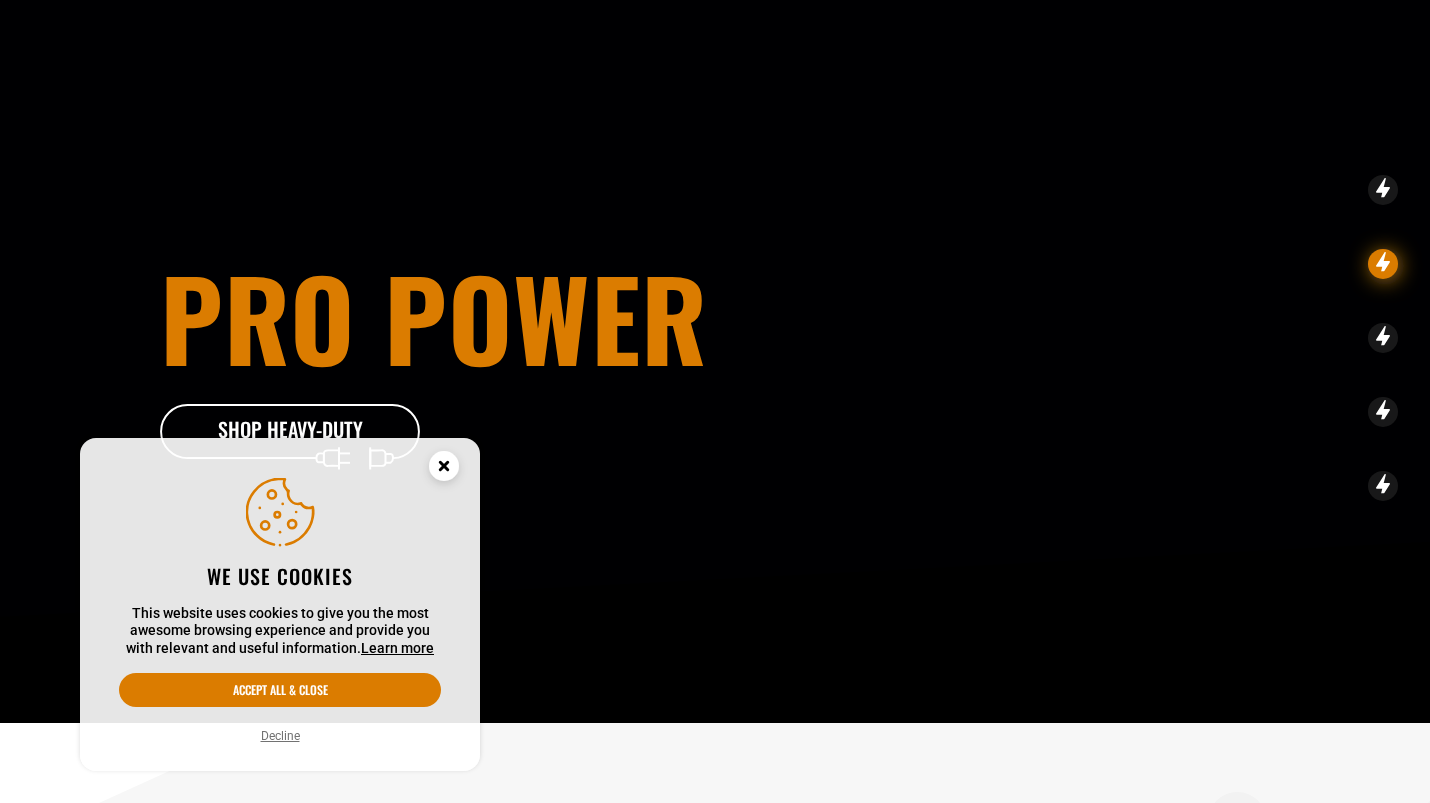 scroll, scrollTop: 200, scrollLeft: 0, axis: vertical 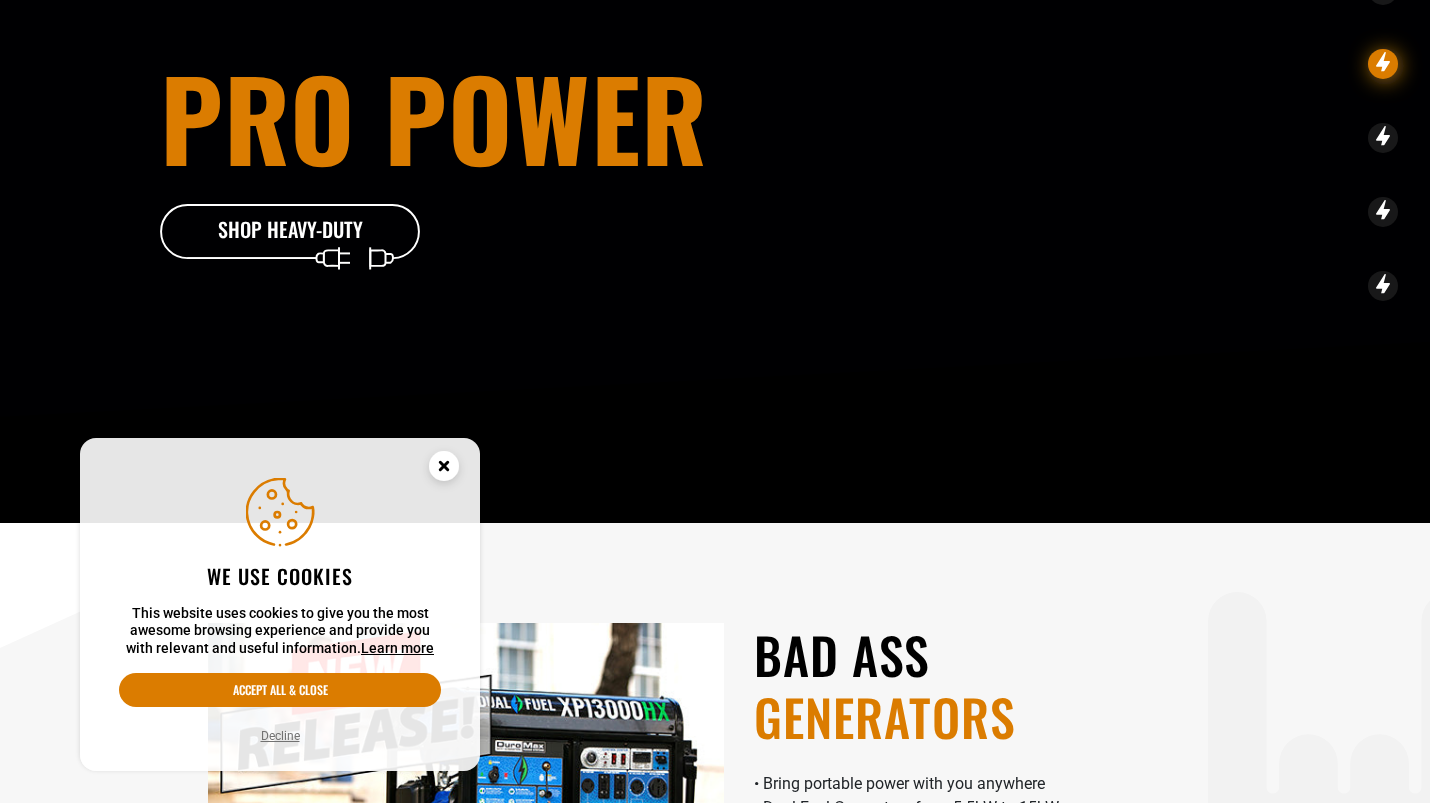 click on "Decline" at bounding box center (280, 736) 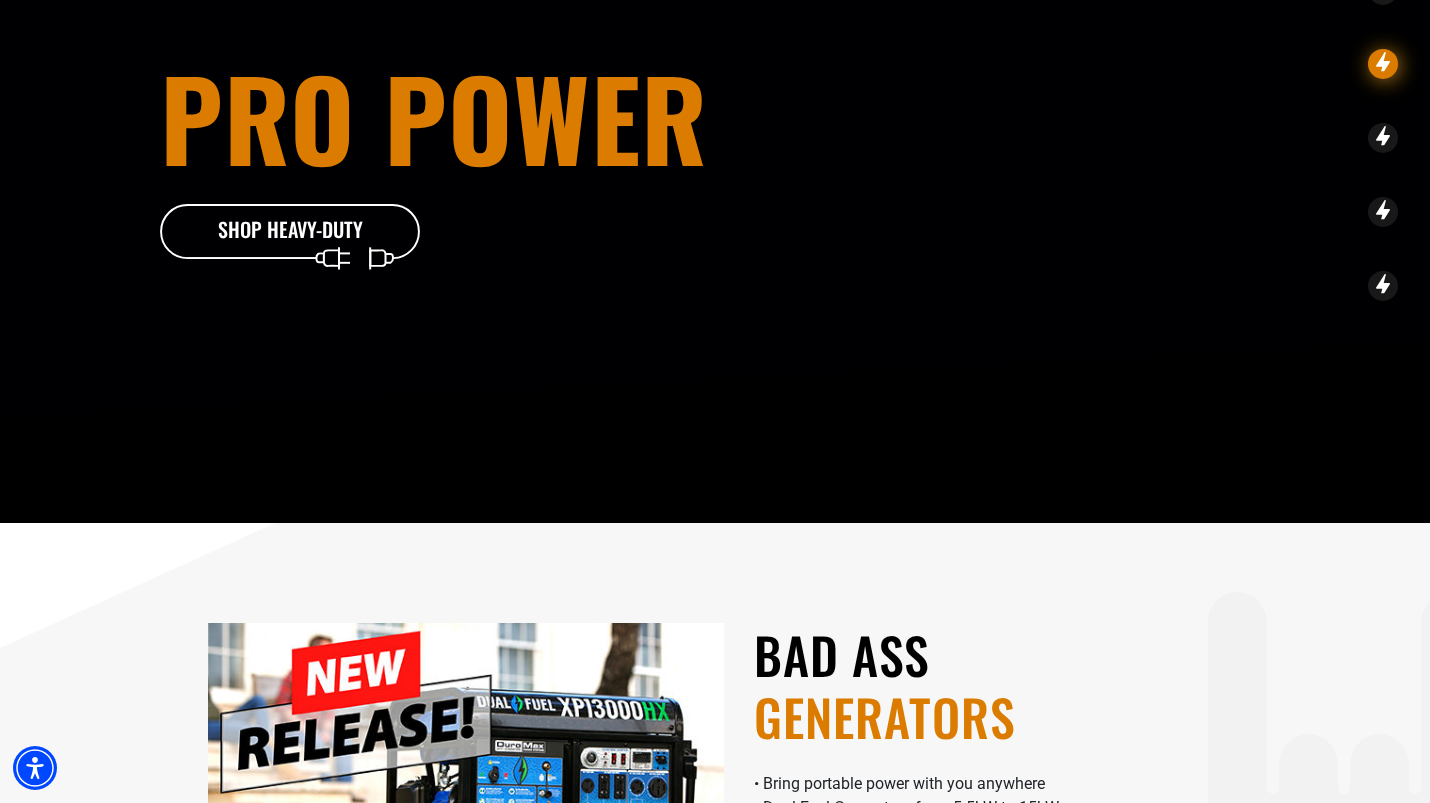 scroll, scrollTop: 600, scrollLeft: 0, axis: vertical 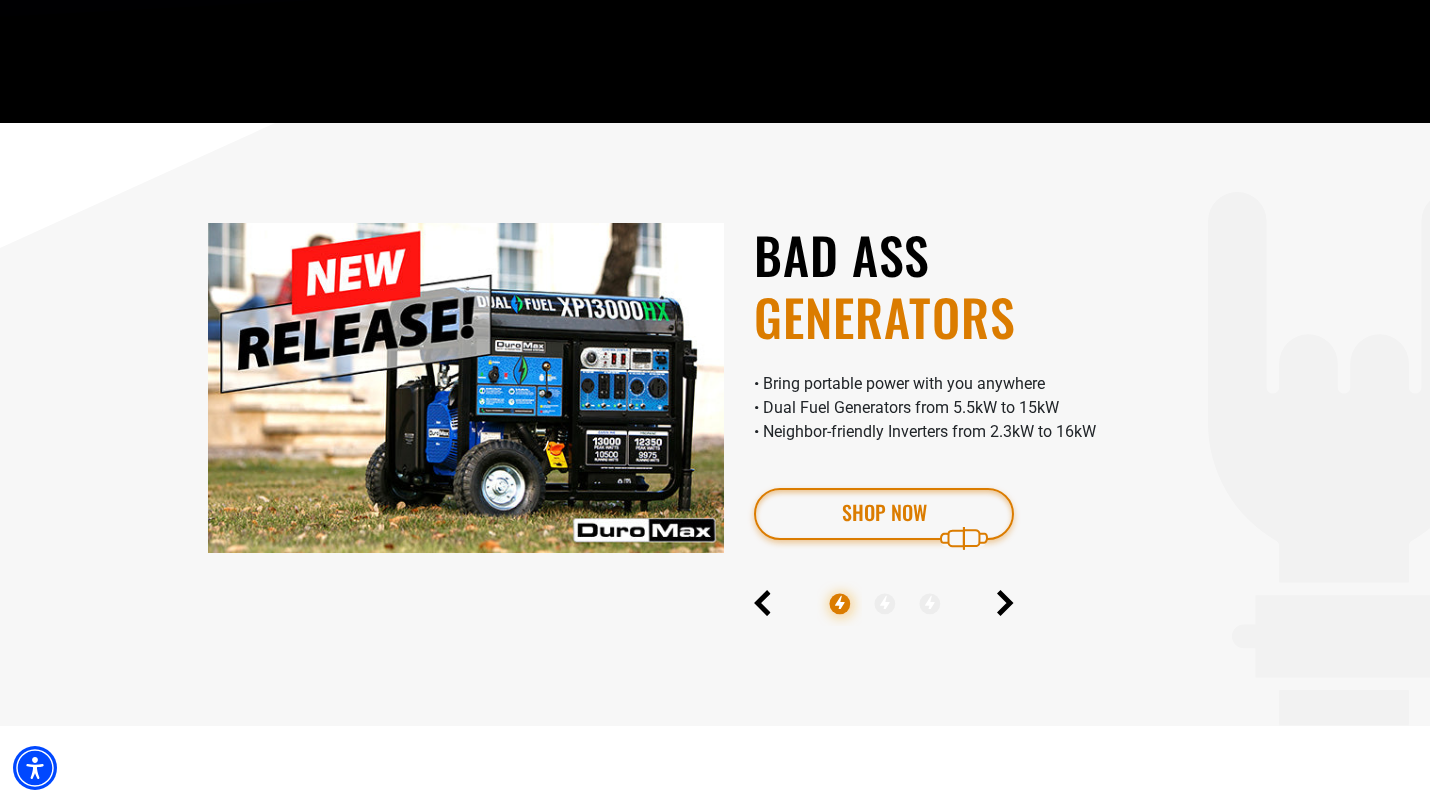 click on "Shop Now" at bounding box center (884, 514) 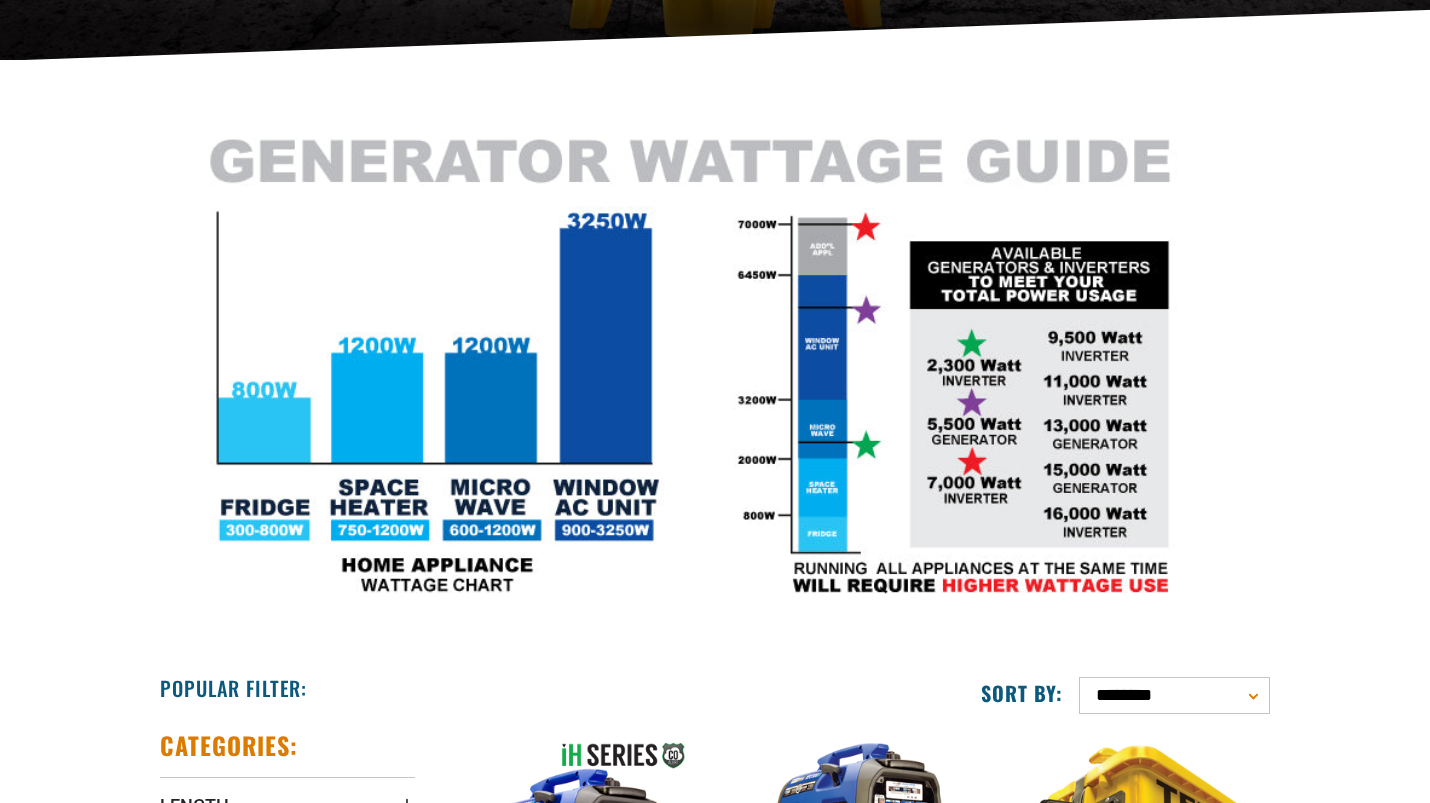scroll, scrollTop: 500, scrollLeft: 0, axis: vertical 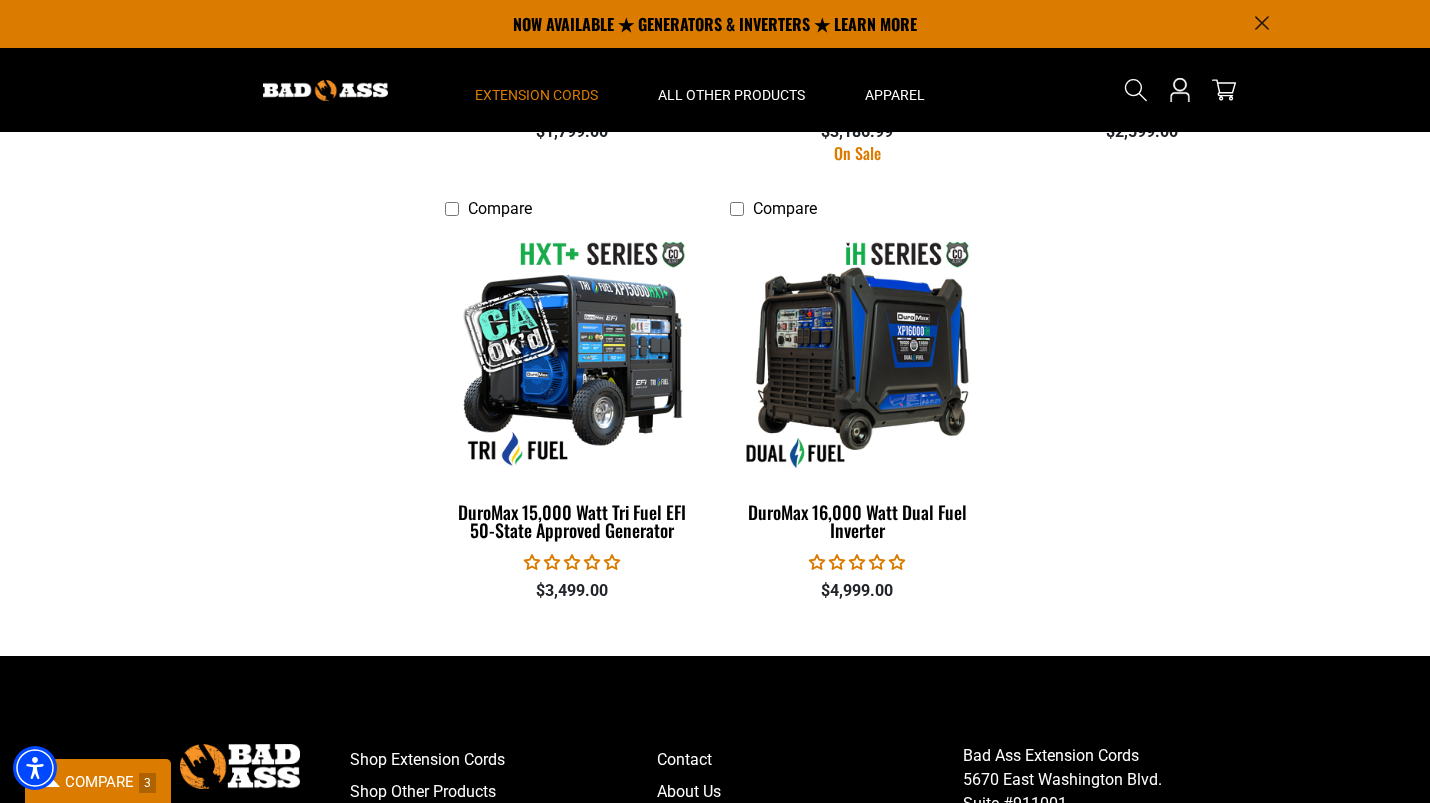 click on "Compare" at bounding box center (785, 208) 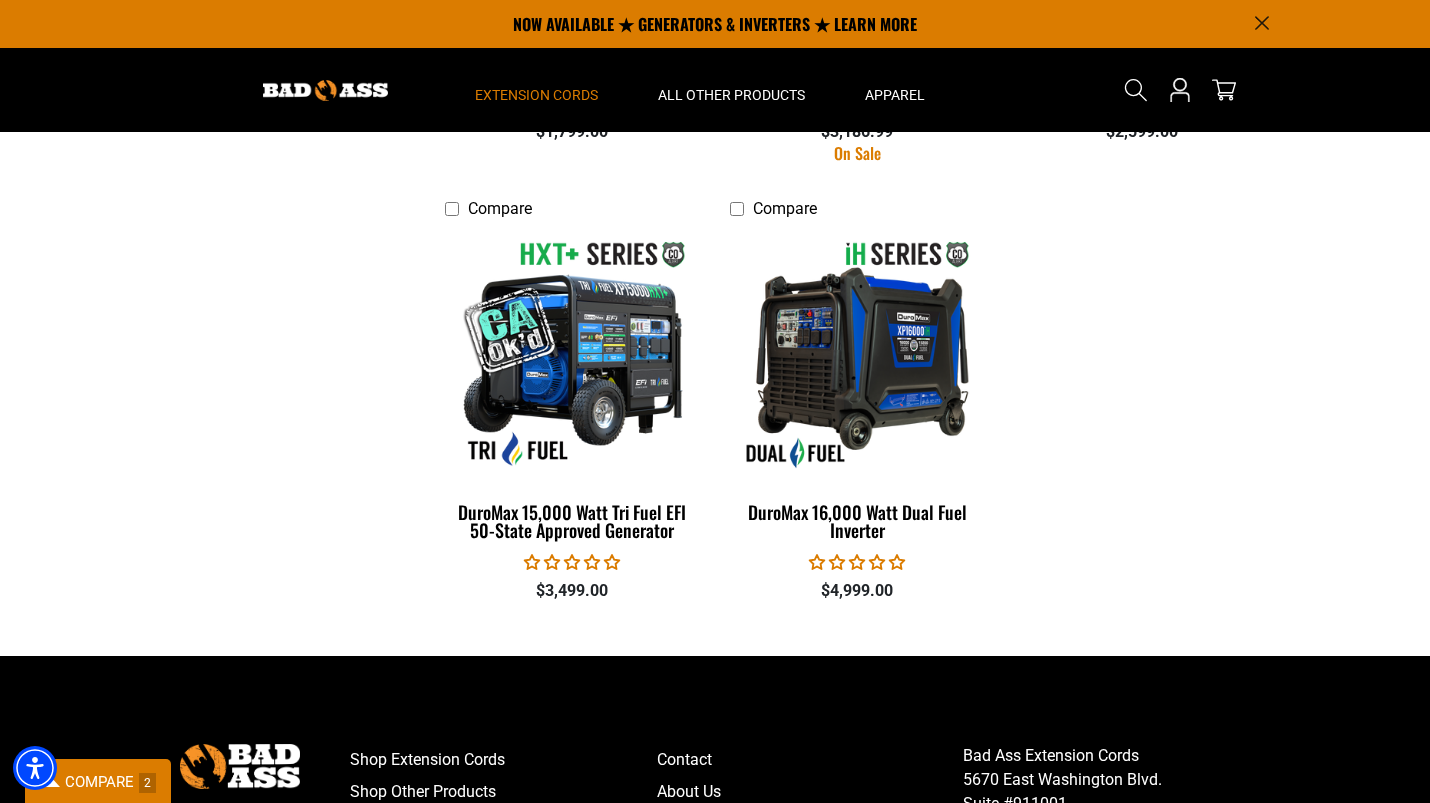click on "Compare" at bounding box center [785, 208] 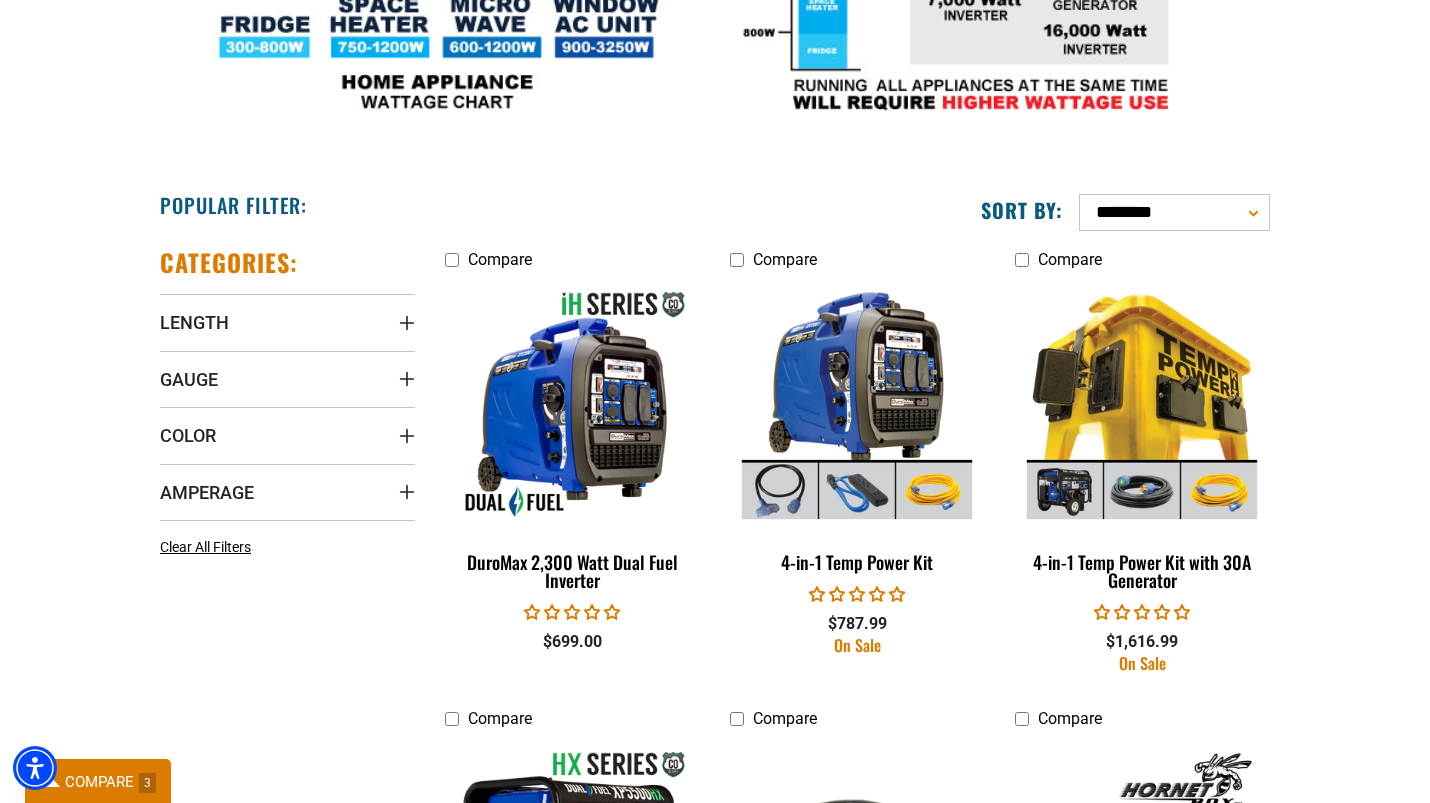 scroll, scrollTop: 1000, scrollLeft: 0, axis: vertical 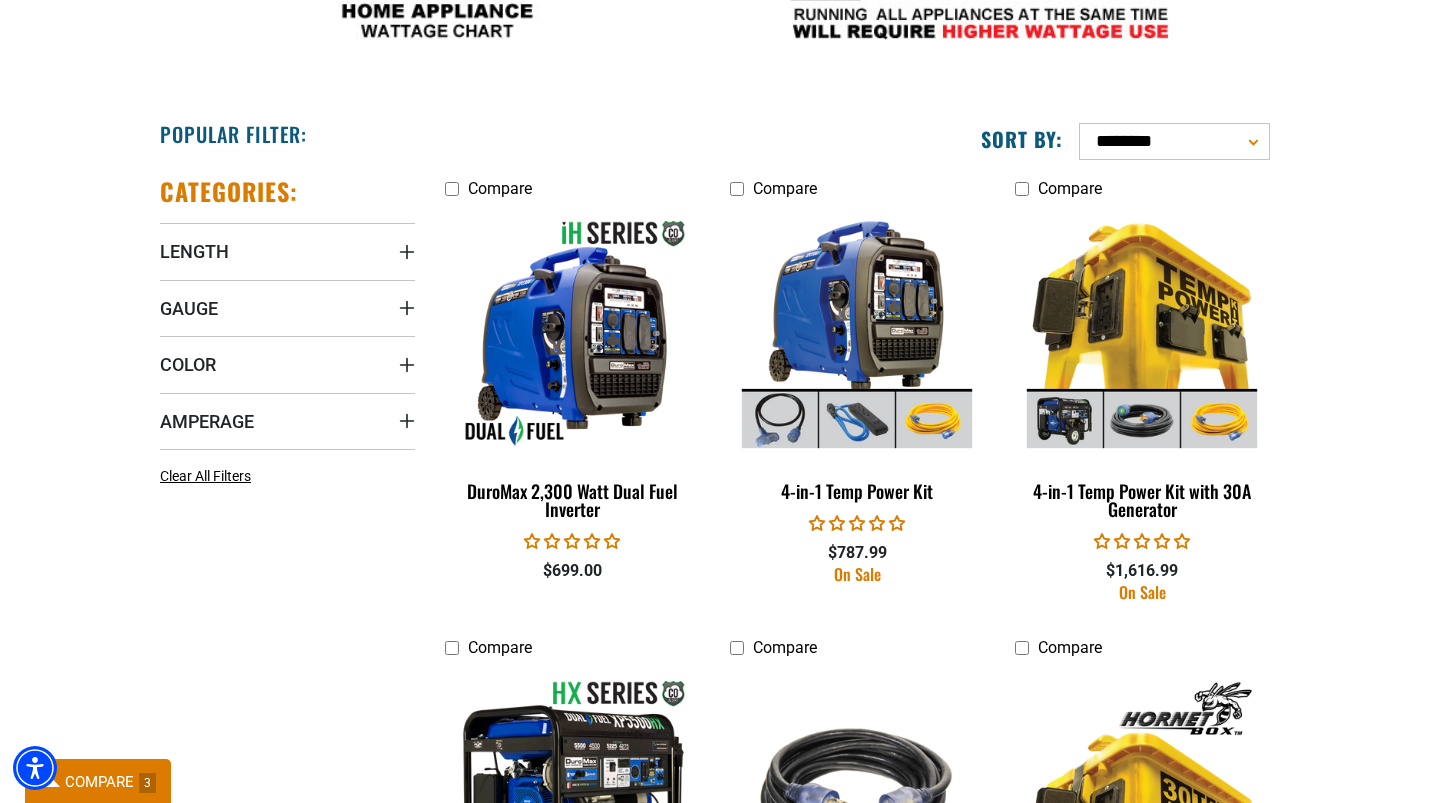 click on "COMPARE" at bounding box center [99, 782] 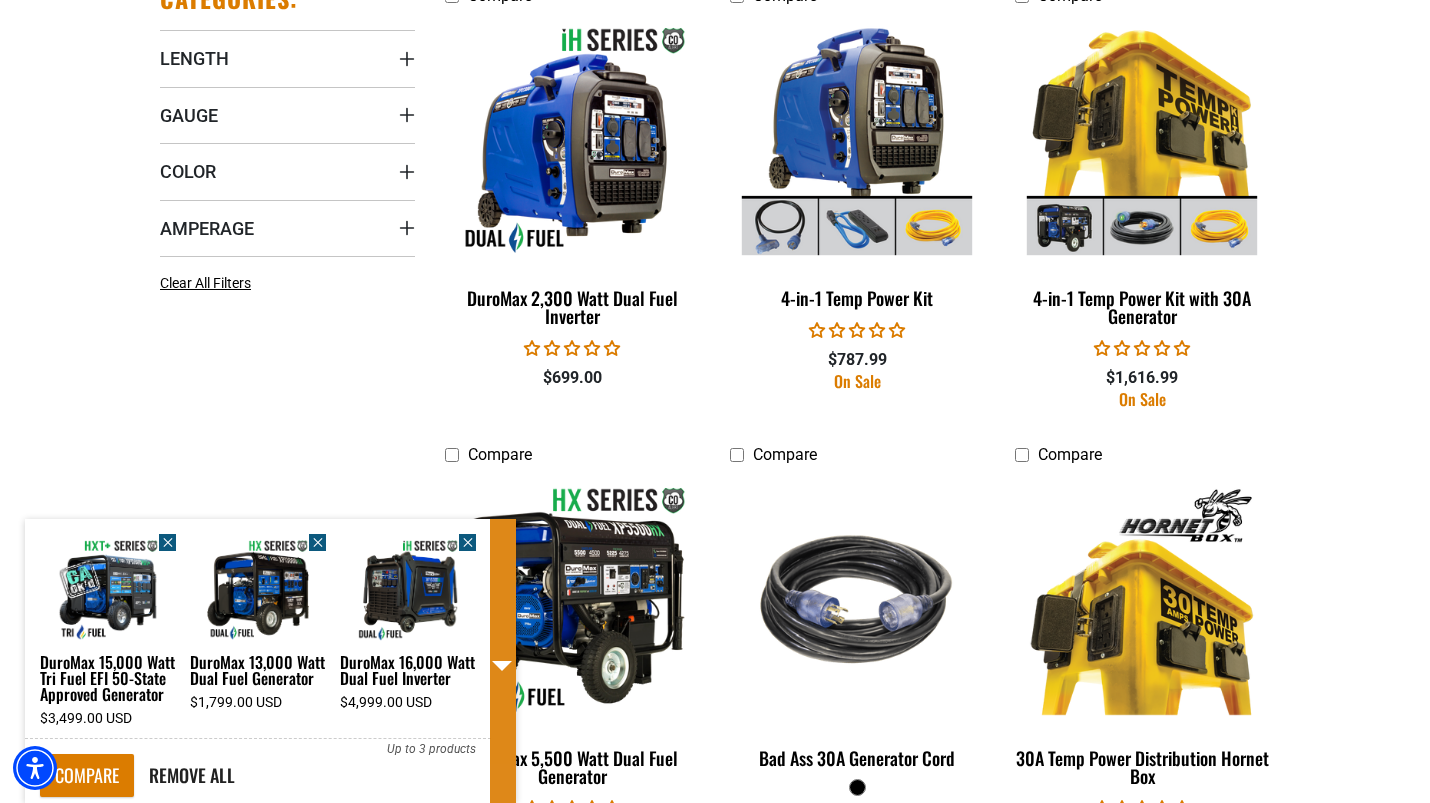 scroll, scrollTop: 1200, scrollLeft: 0, axis: vertical 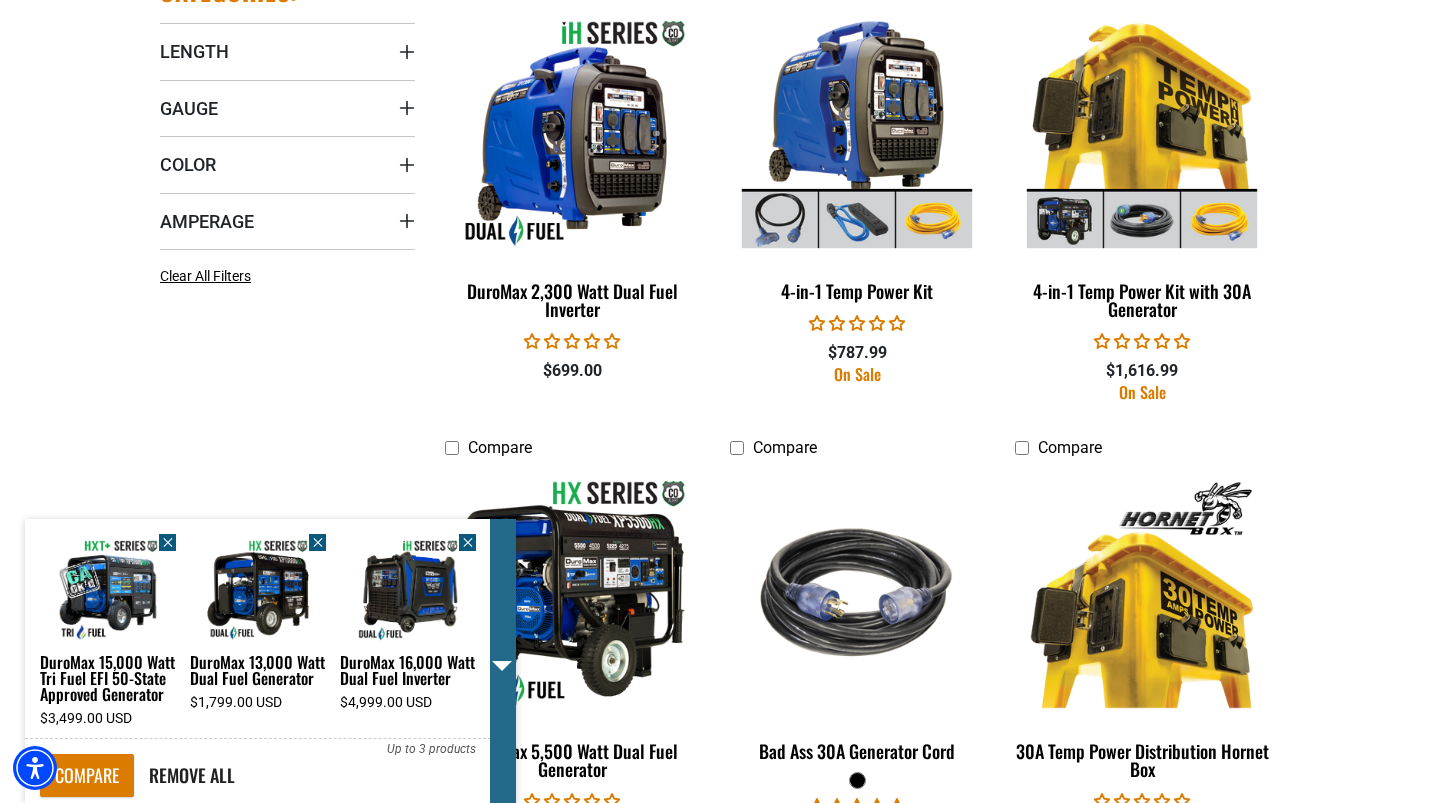 click at bounding box center (502, 666) 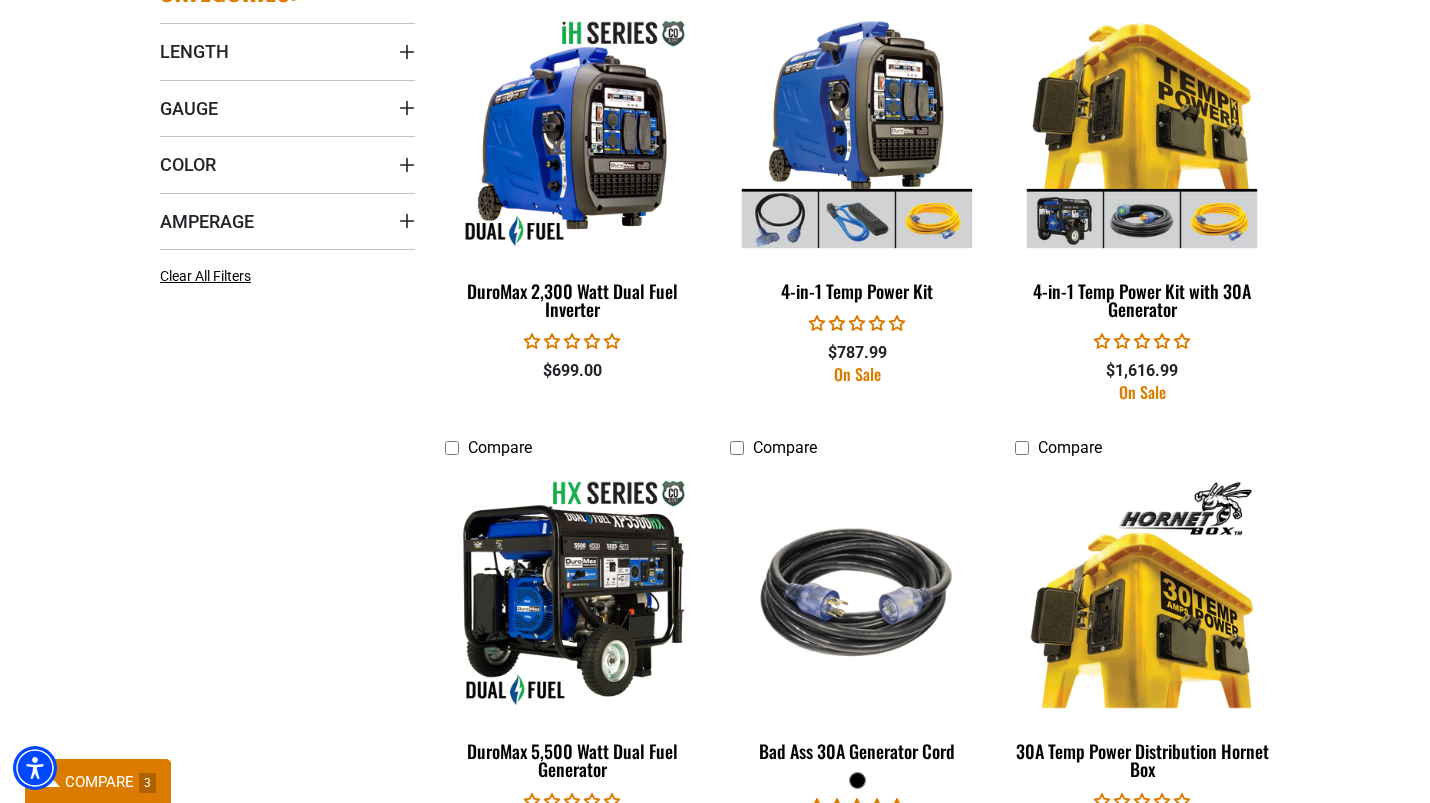 click on "COMPARE" at bounding box center [99, 782] 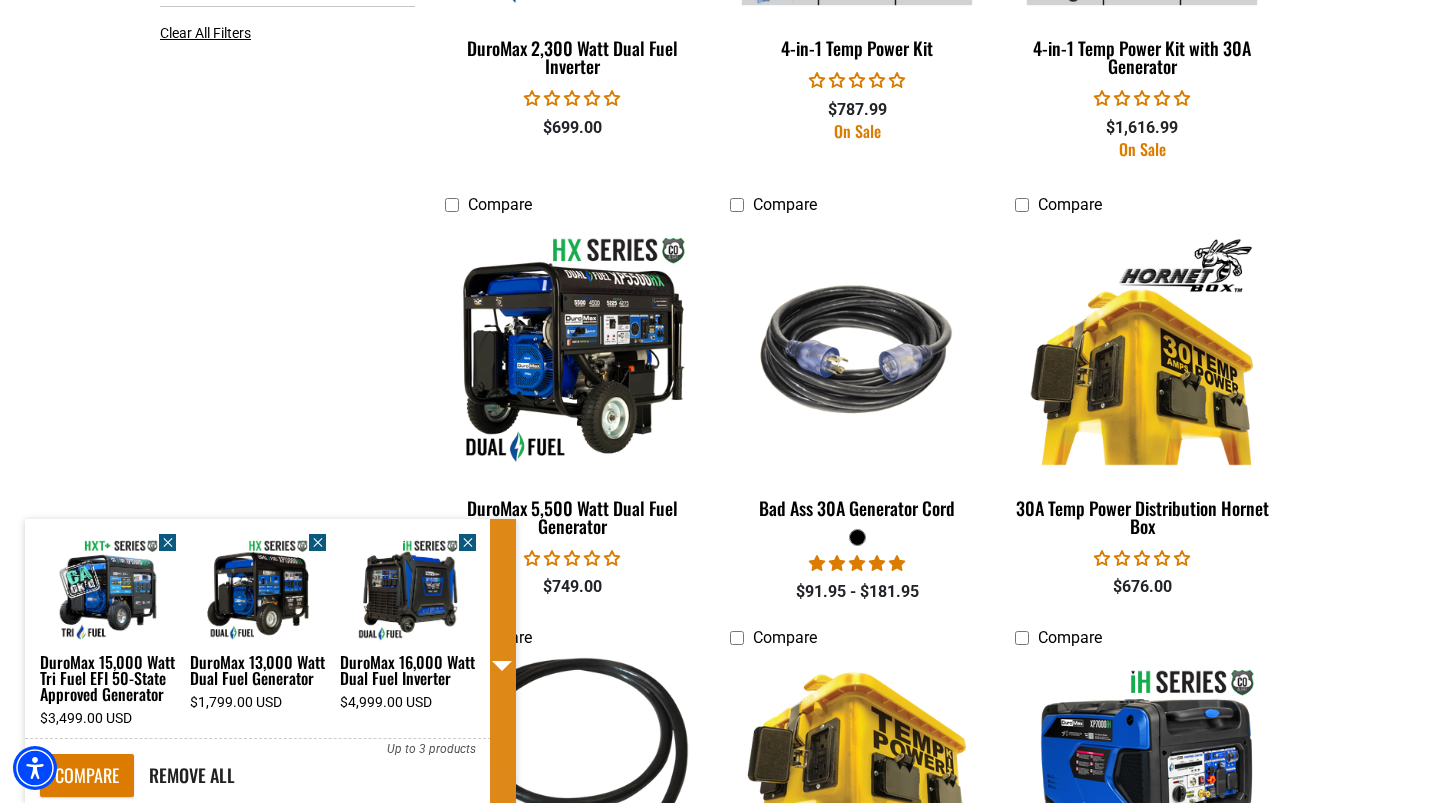 scroll, scrollTop: 1500, scrollLeft: 0, axis: vertical 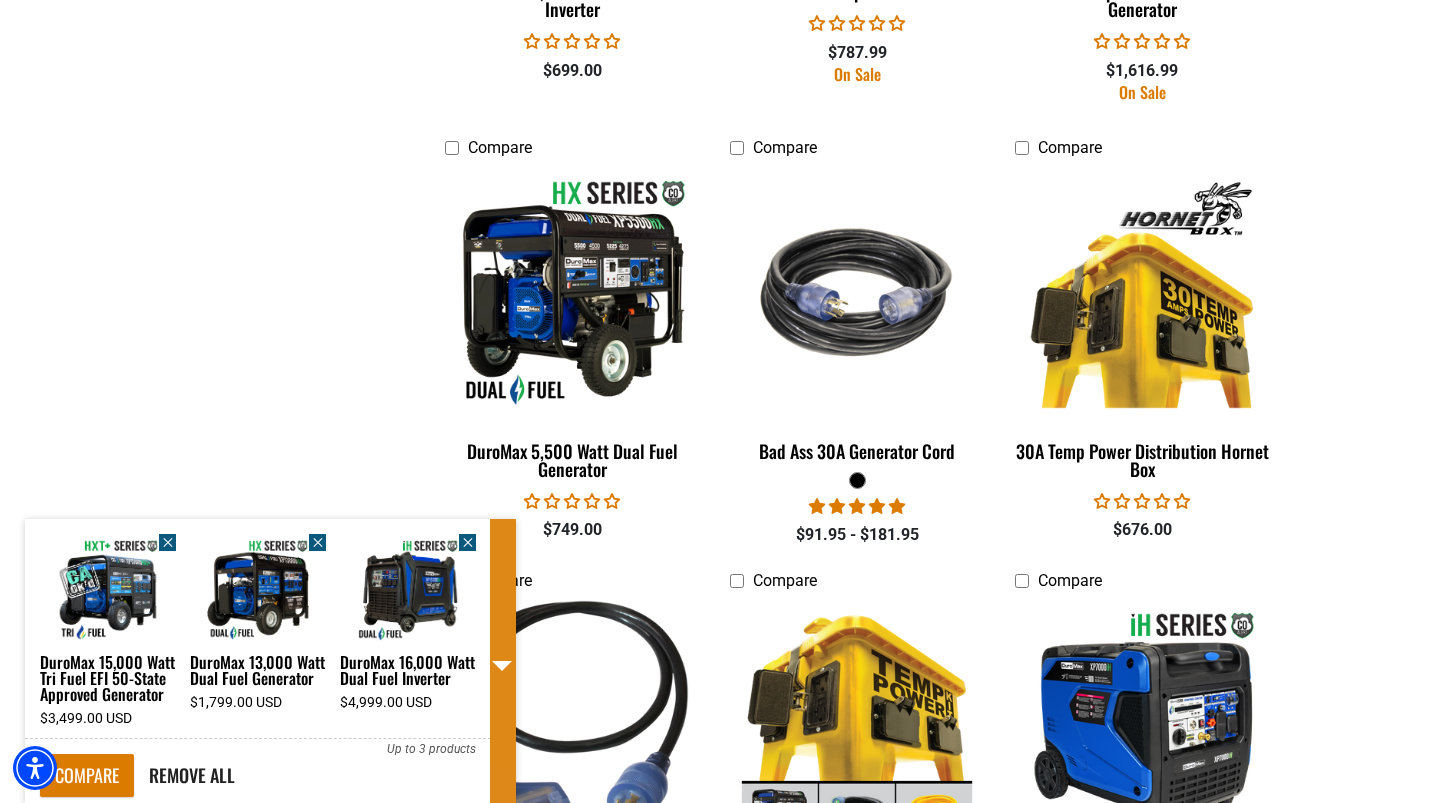 click on "DuroMax 13,000 Watt Dual Fuel Generator $1,799.00 USD" at bounding box center (258, 684) 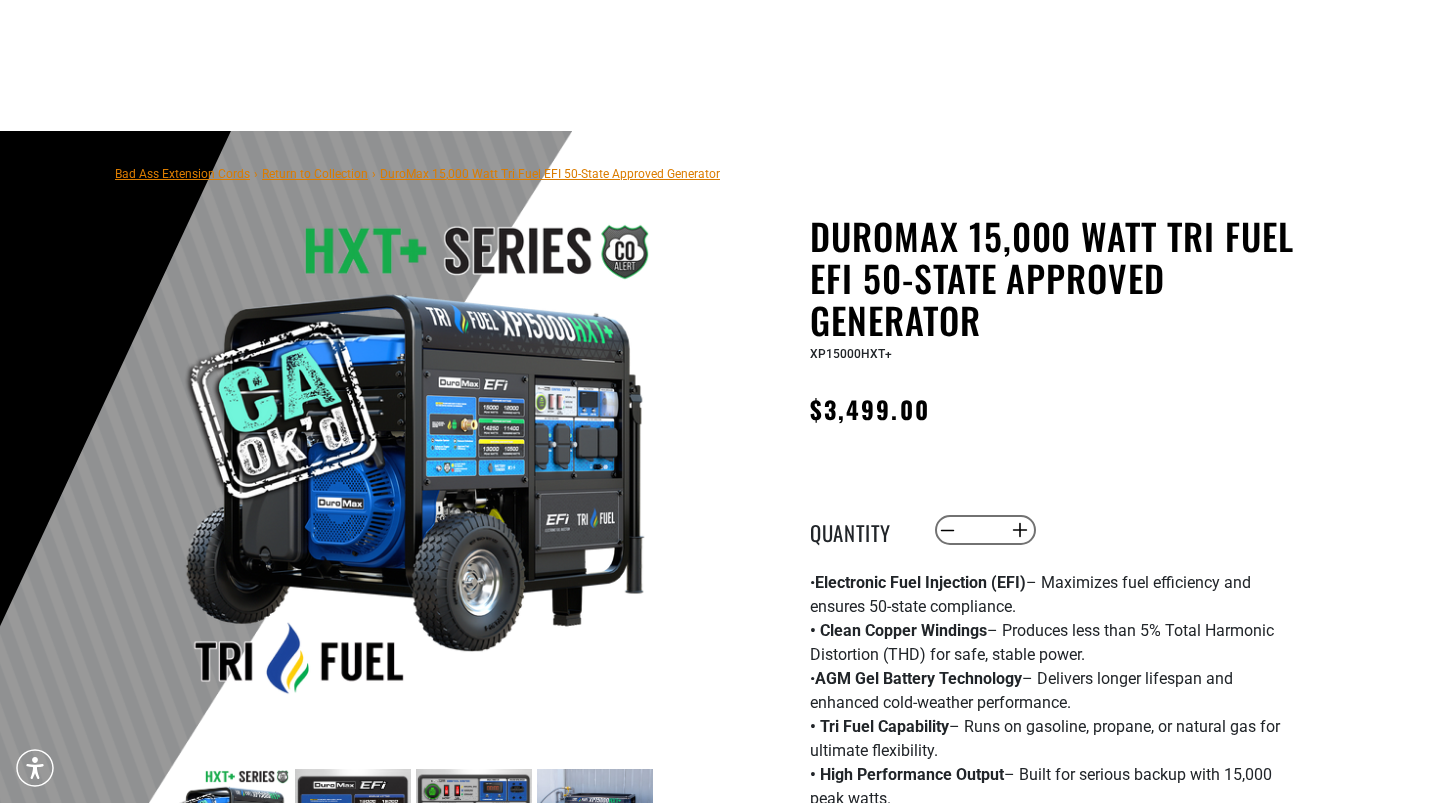 scroll, scrollTop: 200, scrollLeft: 0, axis: vertical 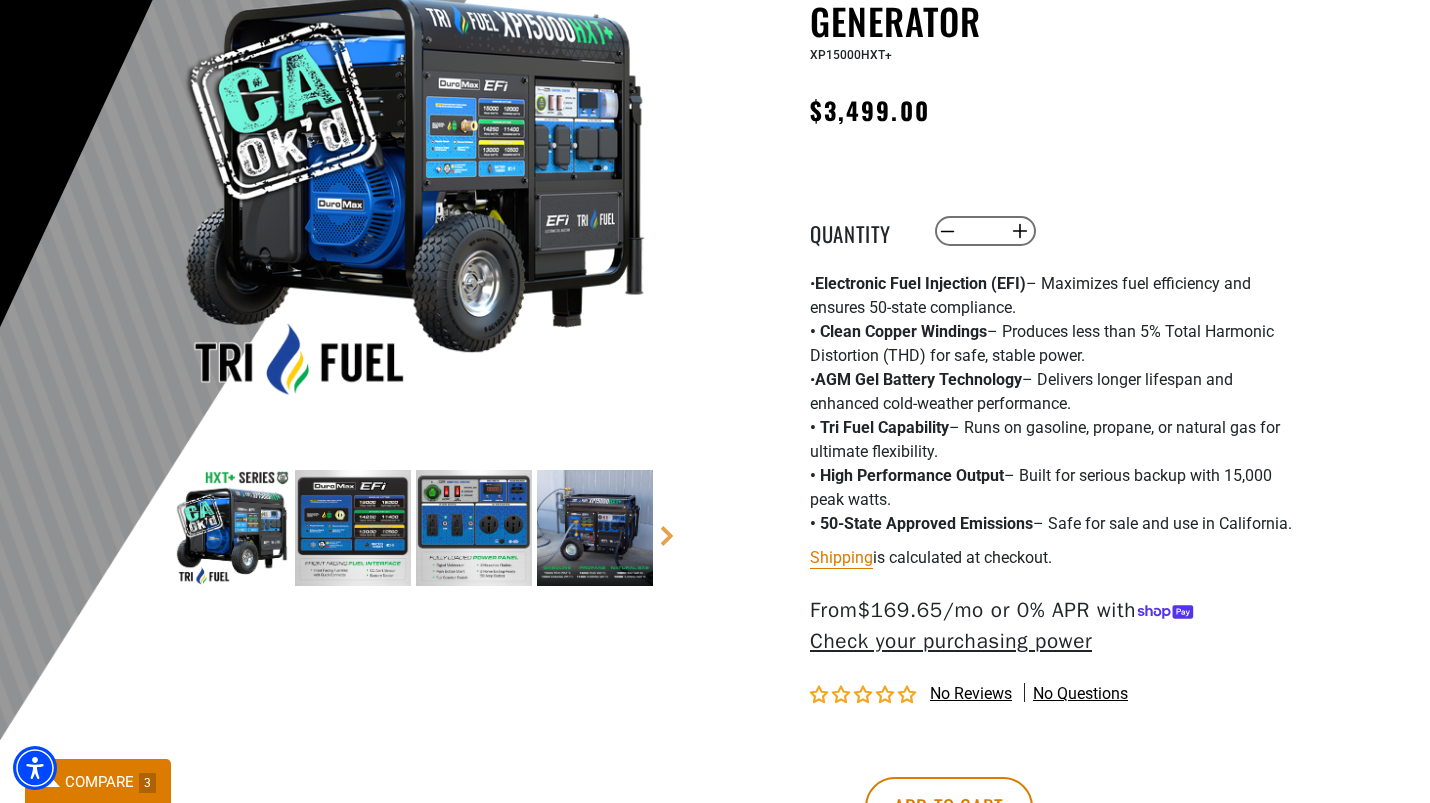 click at bounding box center [353, 528] 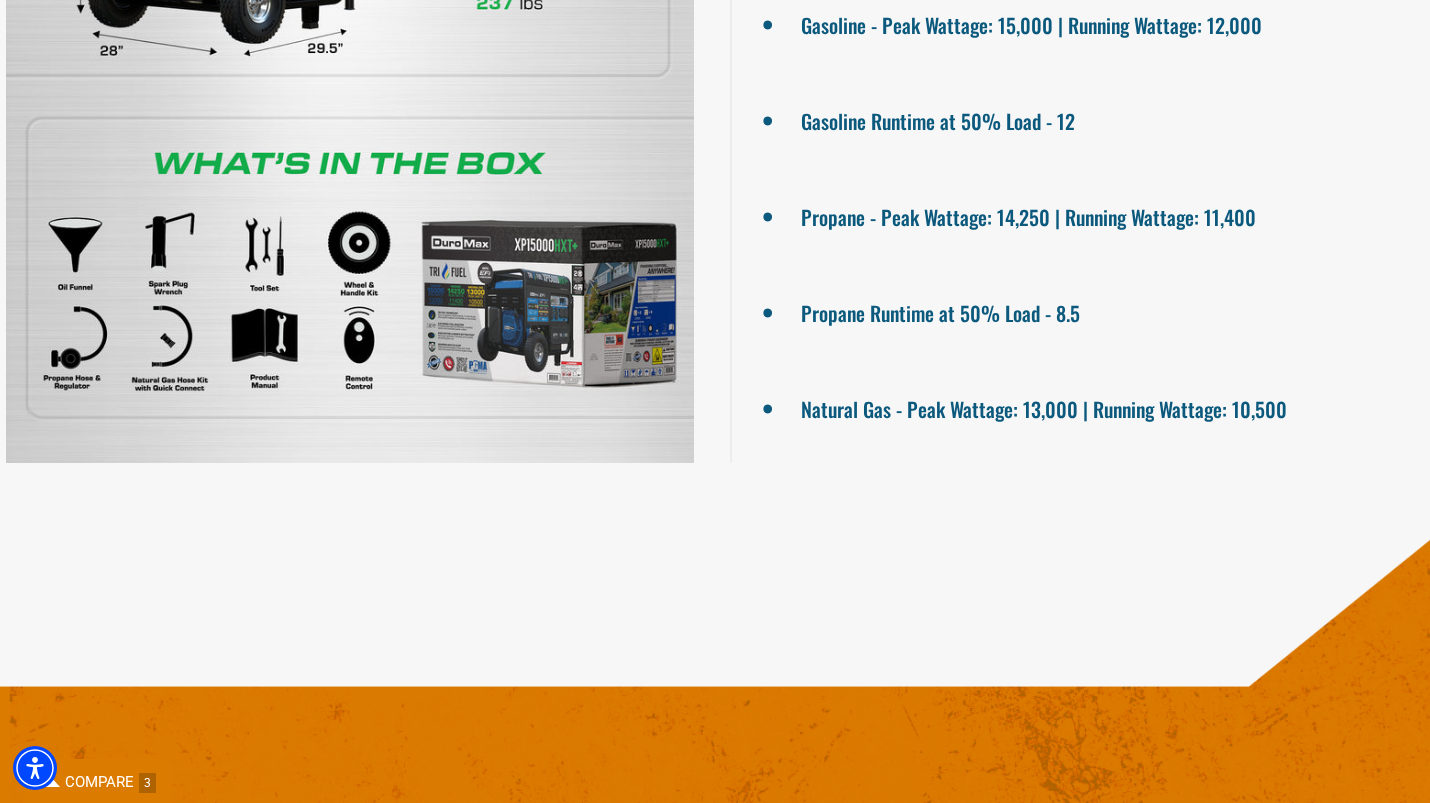 scroll, scrollTop: 1700, scrollLeft: 0, axis: vertical 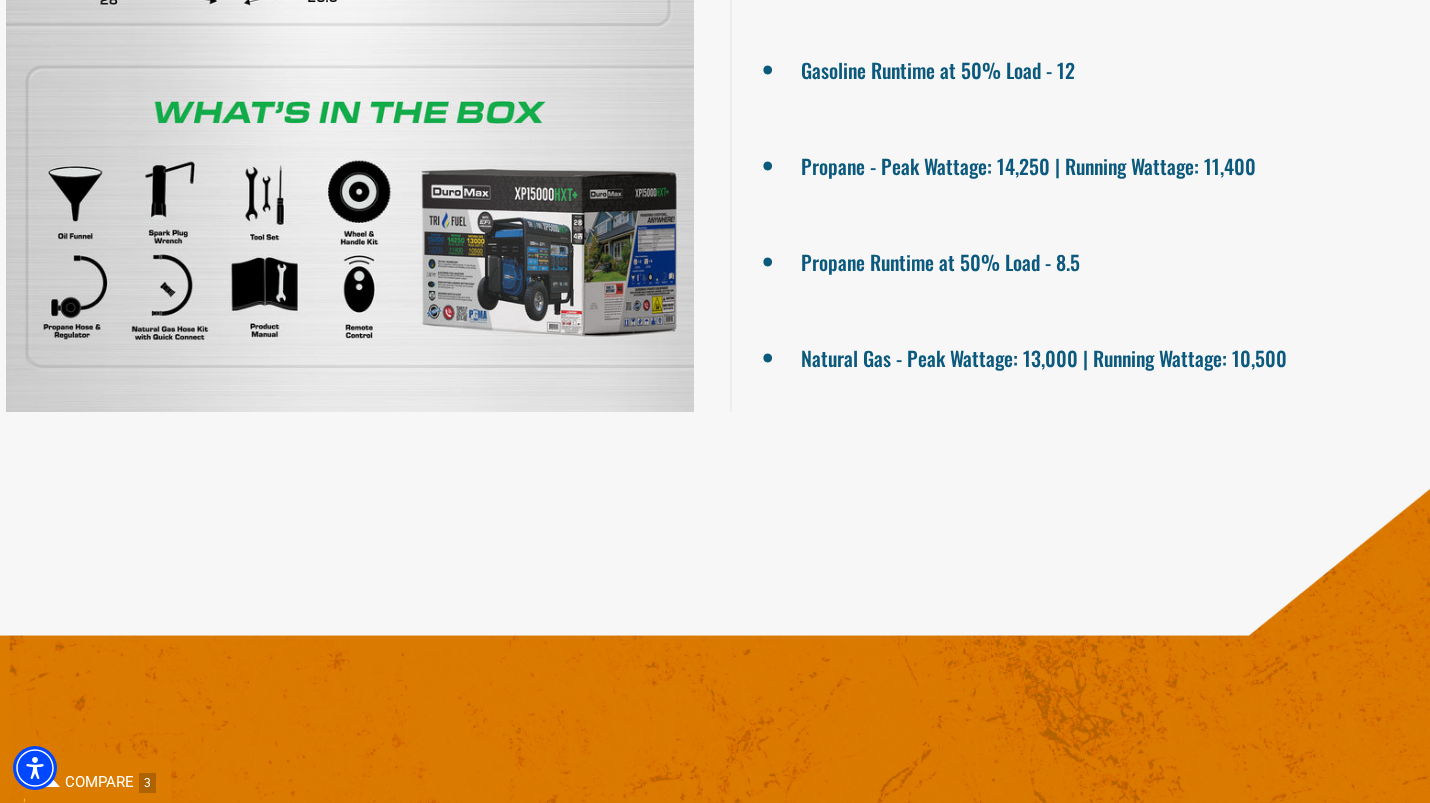 click at bounding box center (350, 68) 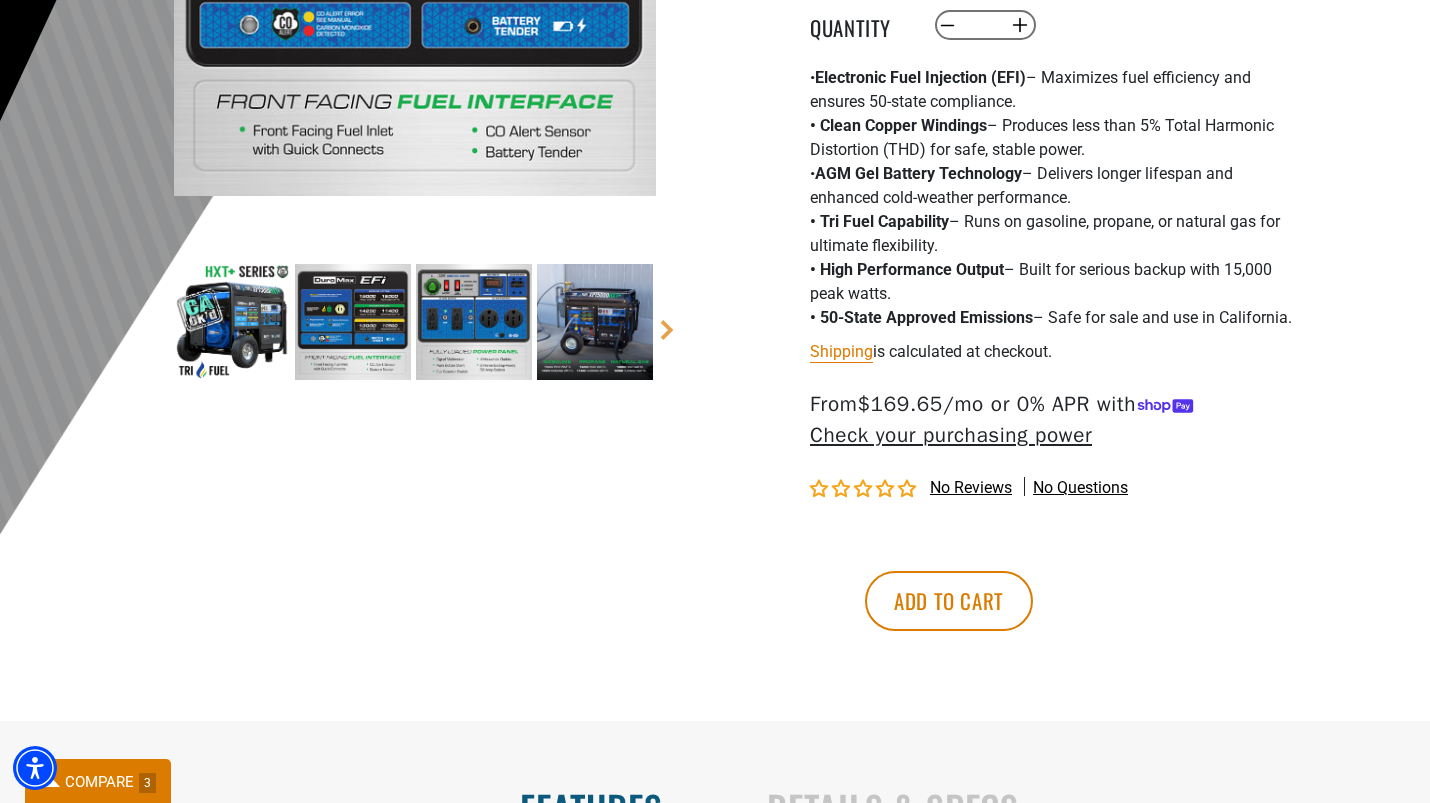 scroll, scrollTop: 0, scrollLeft: 0, axis: both 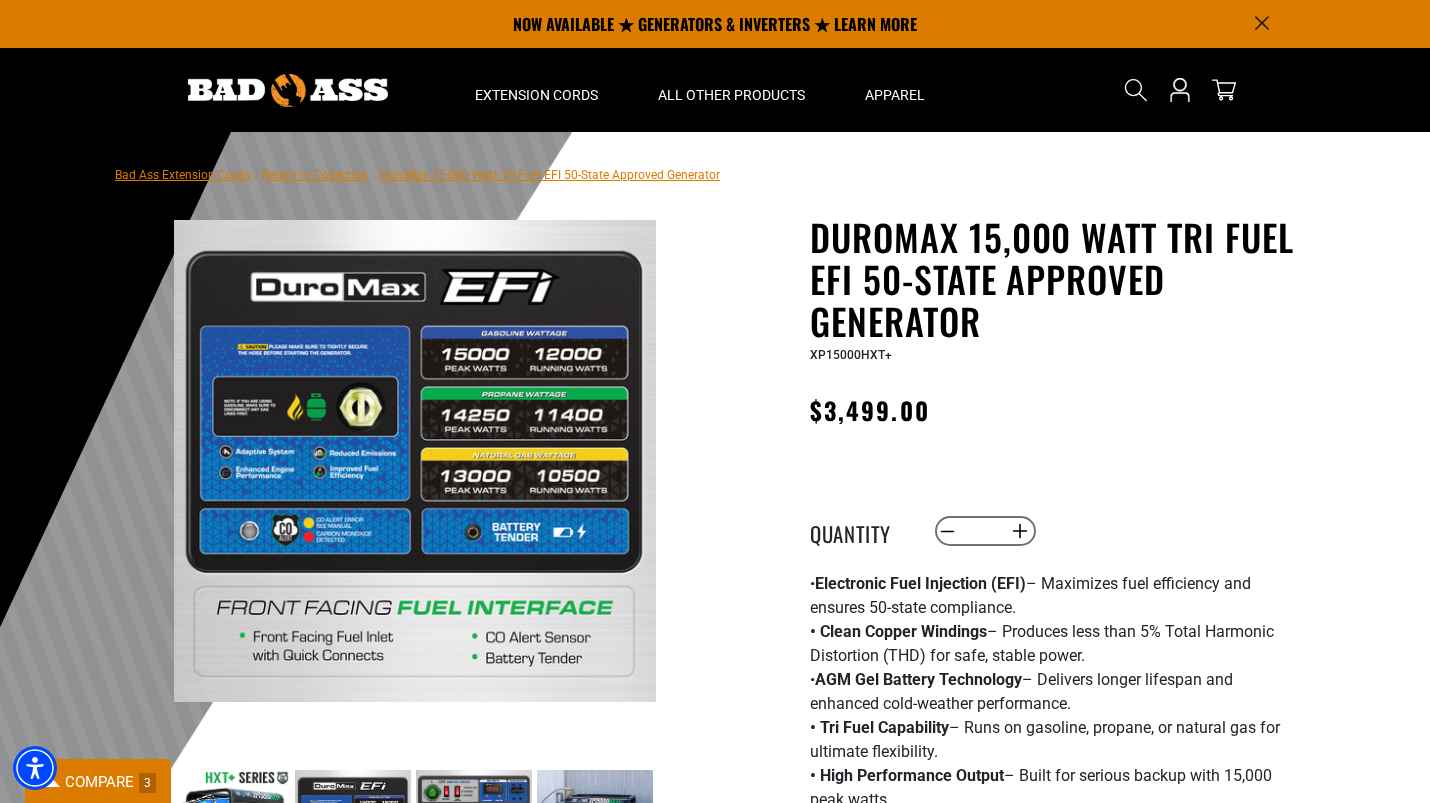 click on "COMPARE" at bounding box center [99, 782] 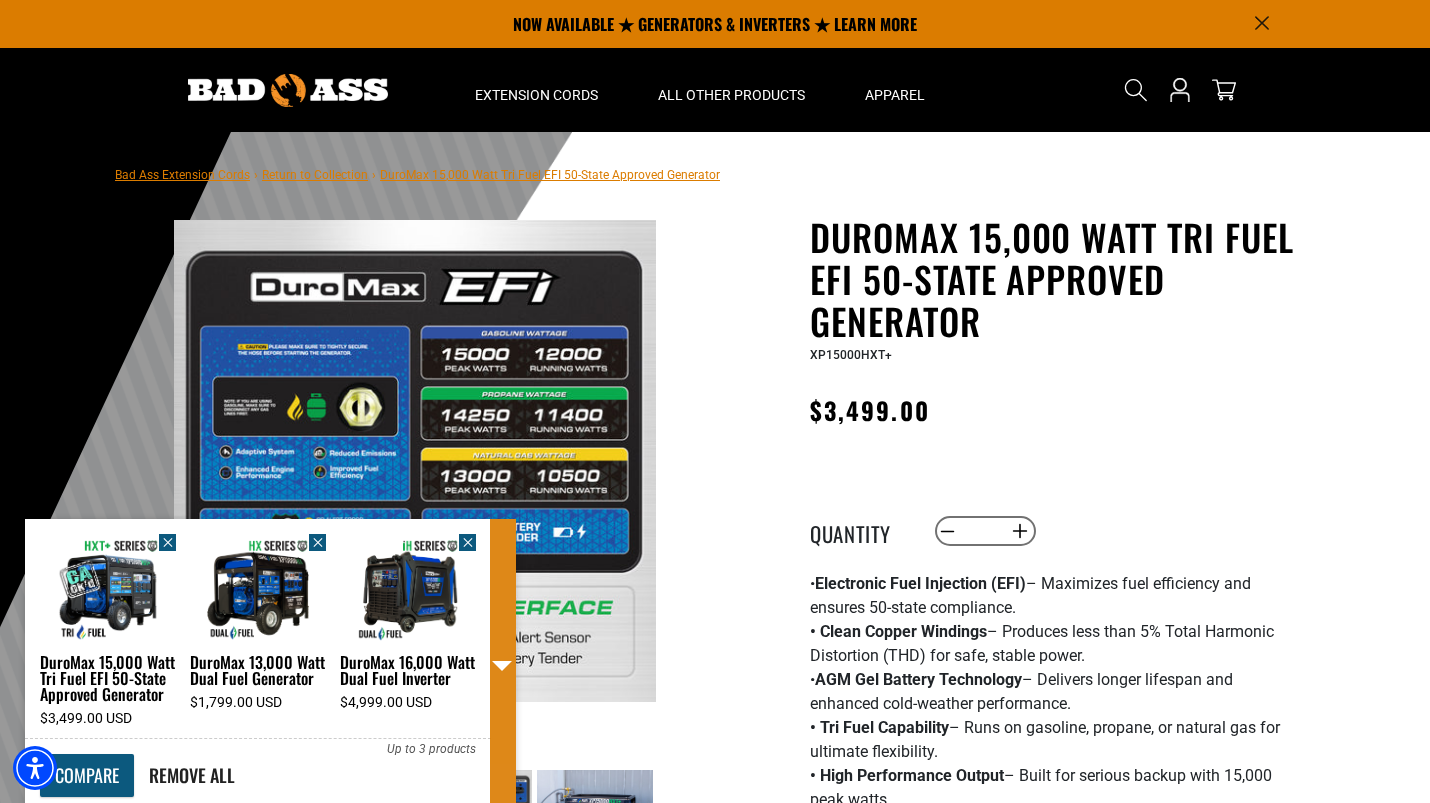 click on "COMPARE" at bounding box center [87, 775] 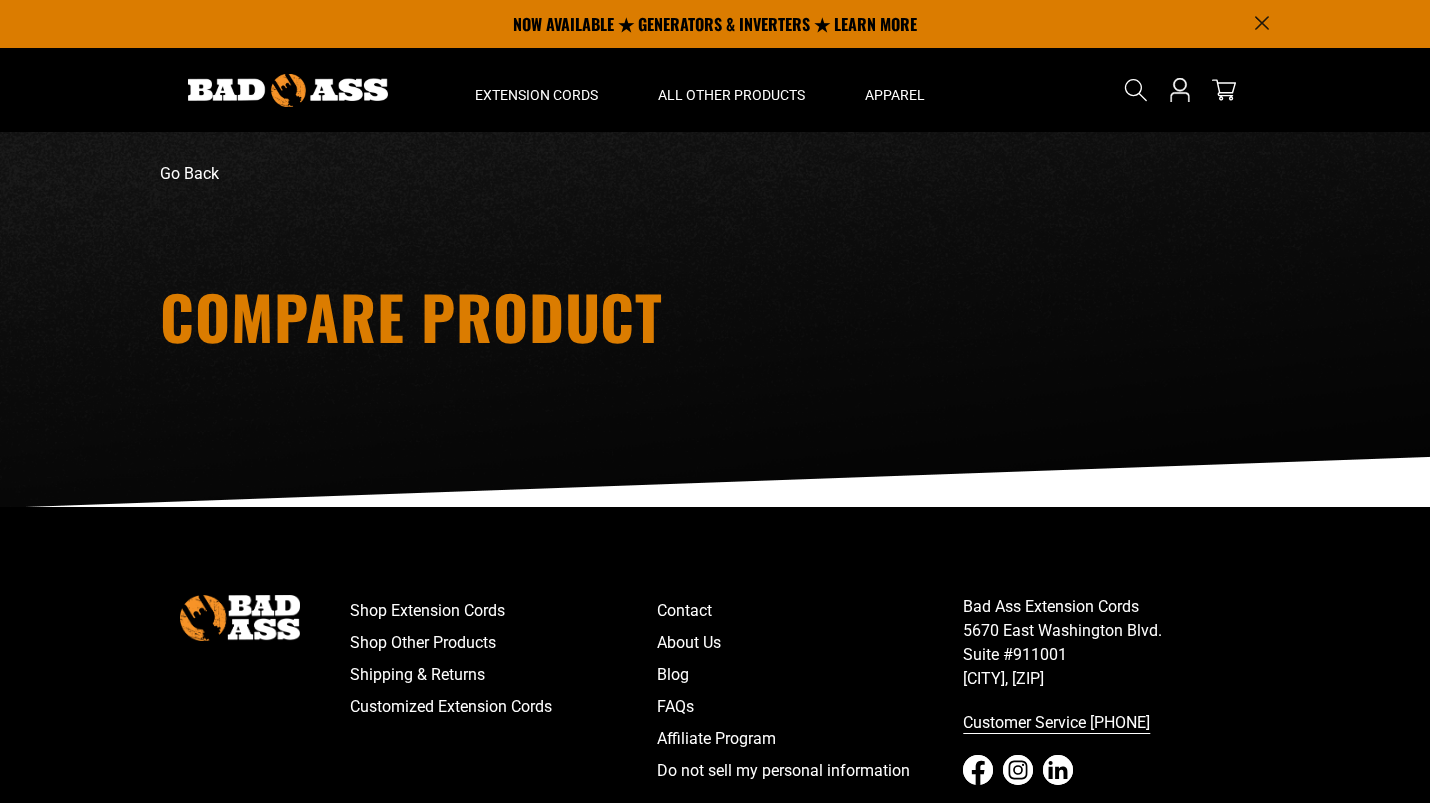 scroll, scrollTop: 0, scrollLeft: 0, axis: both 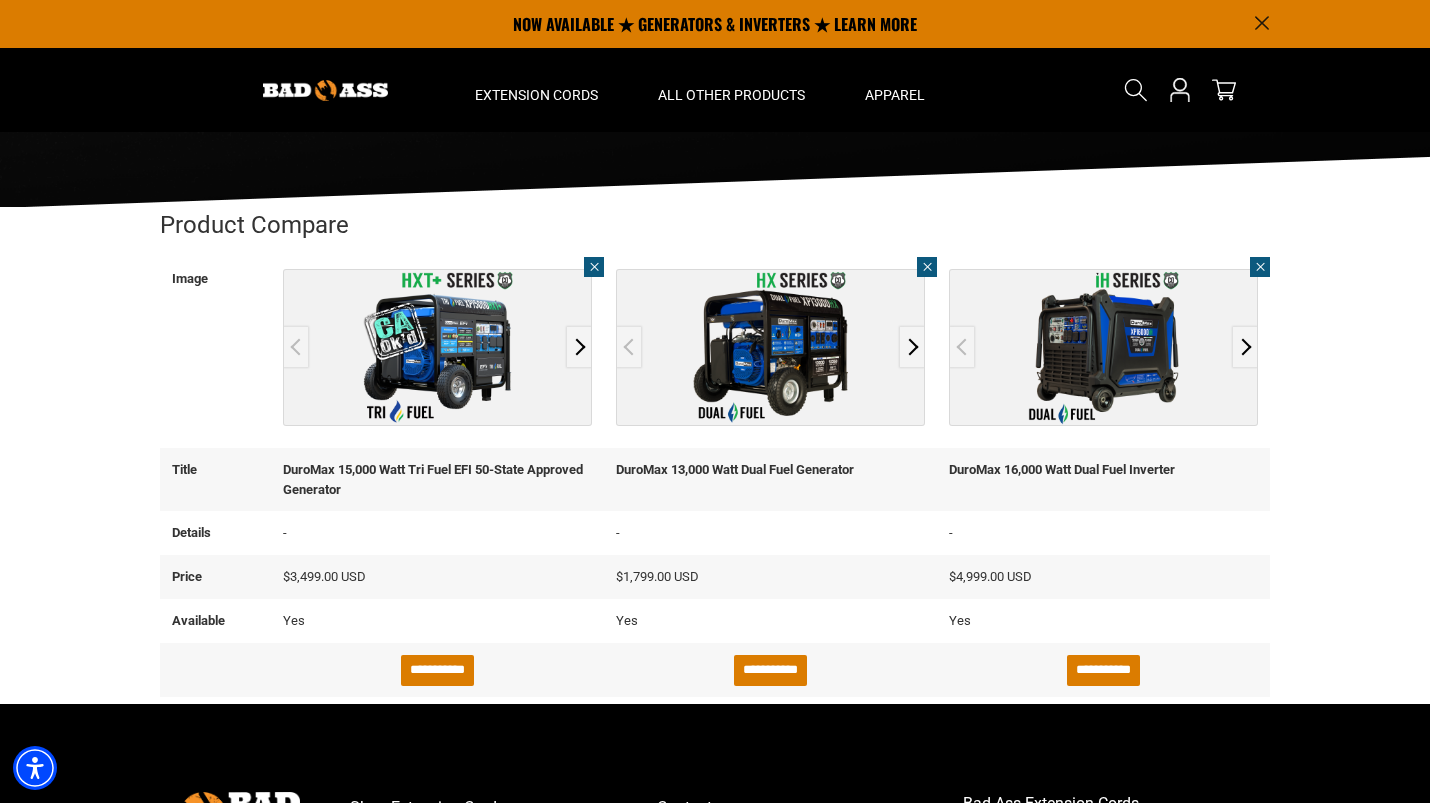 click at bounding box center [579, 347] 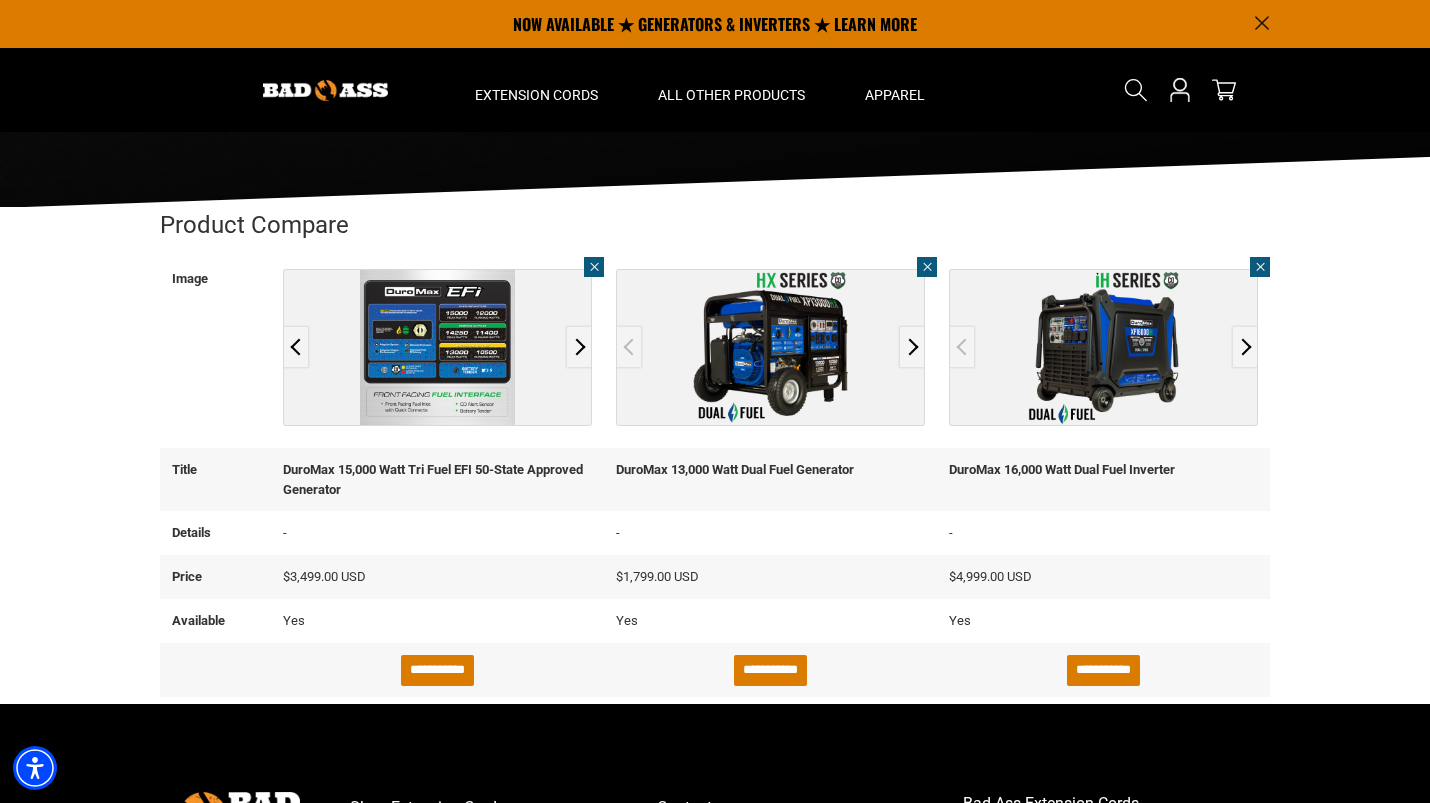 click at bounding box center [296, 347] 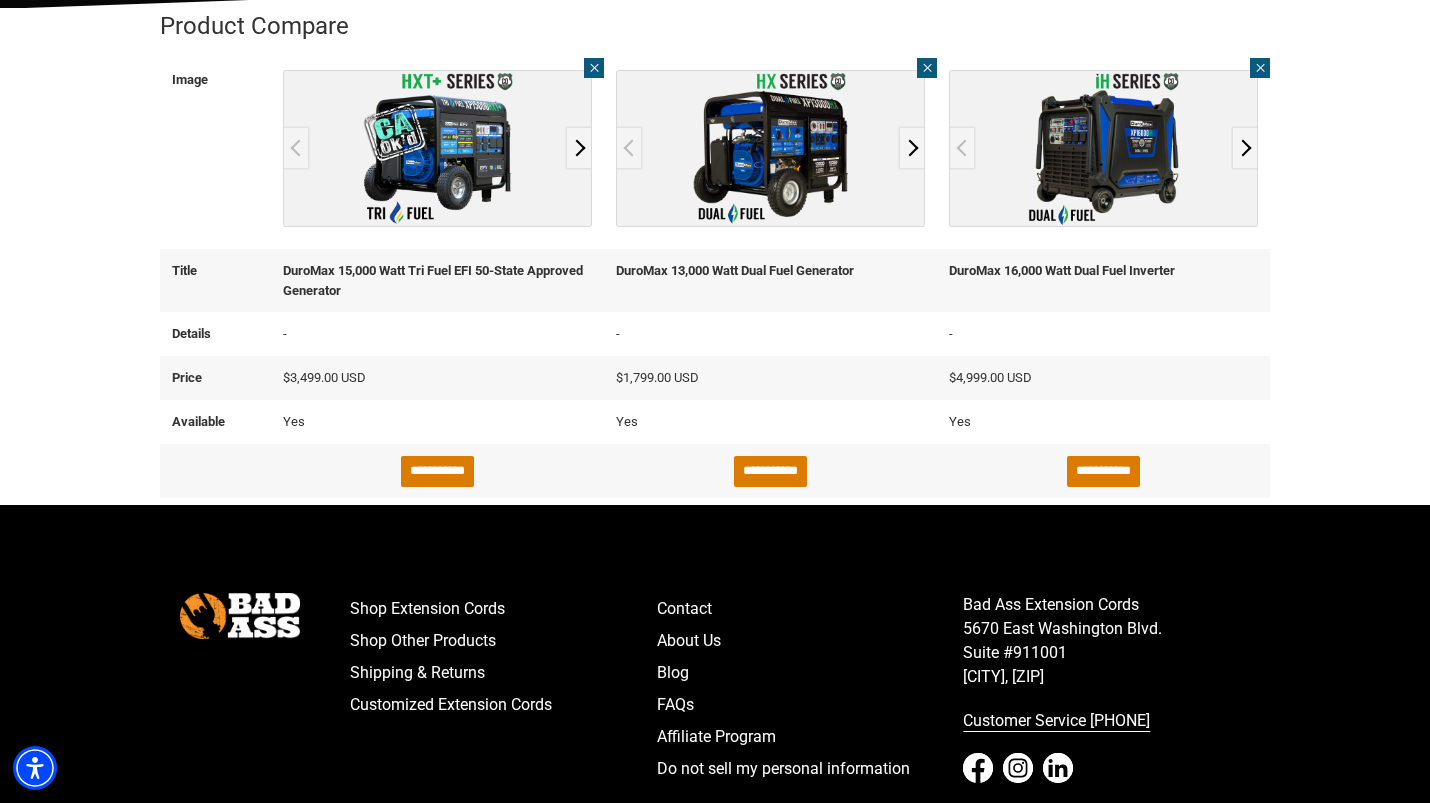 scroll, scrollTop: 500, scrollLeft: 0, axis: vertical 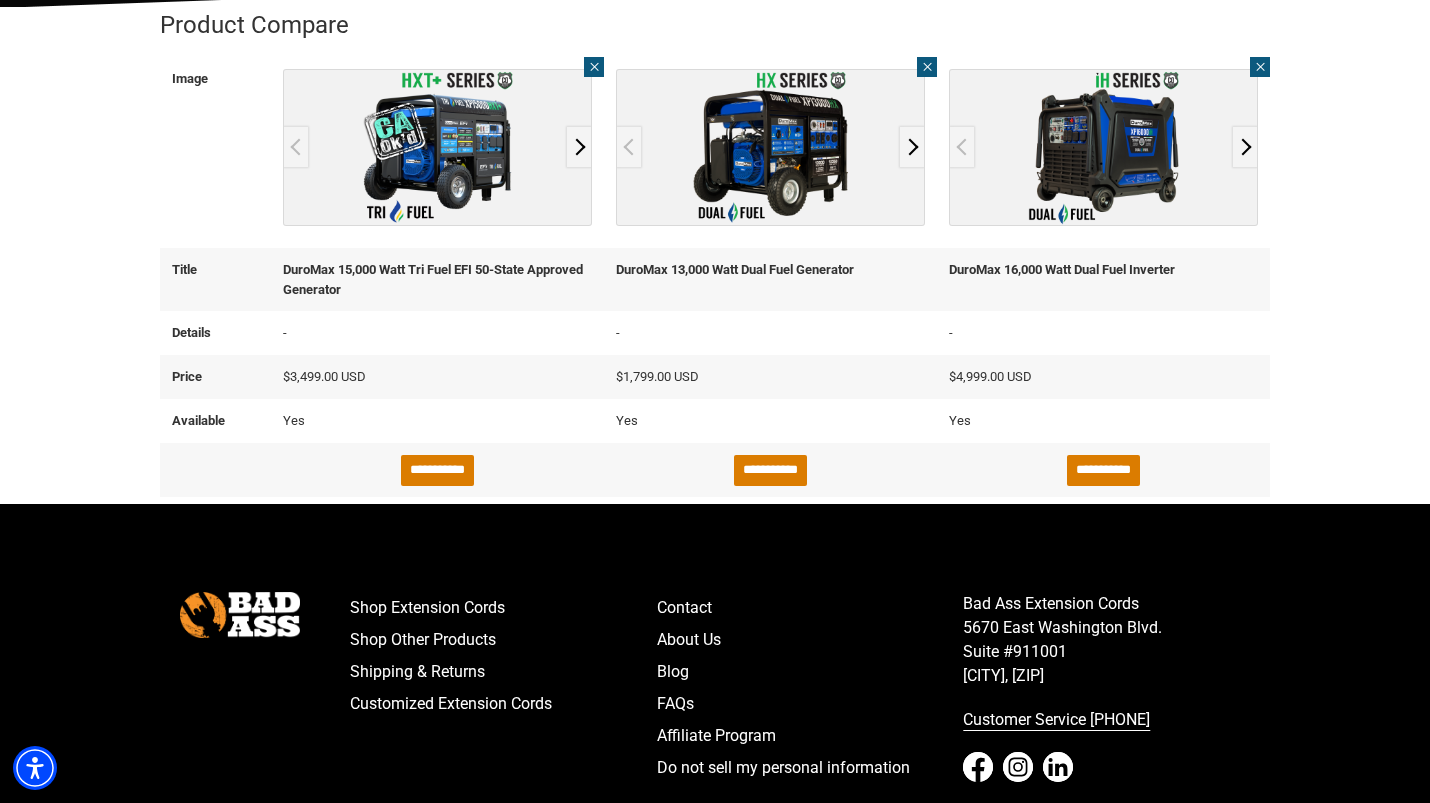 click on "Details" at bounding box center [215, 333] 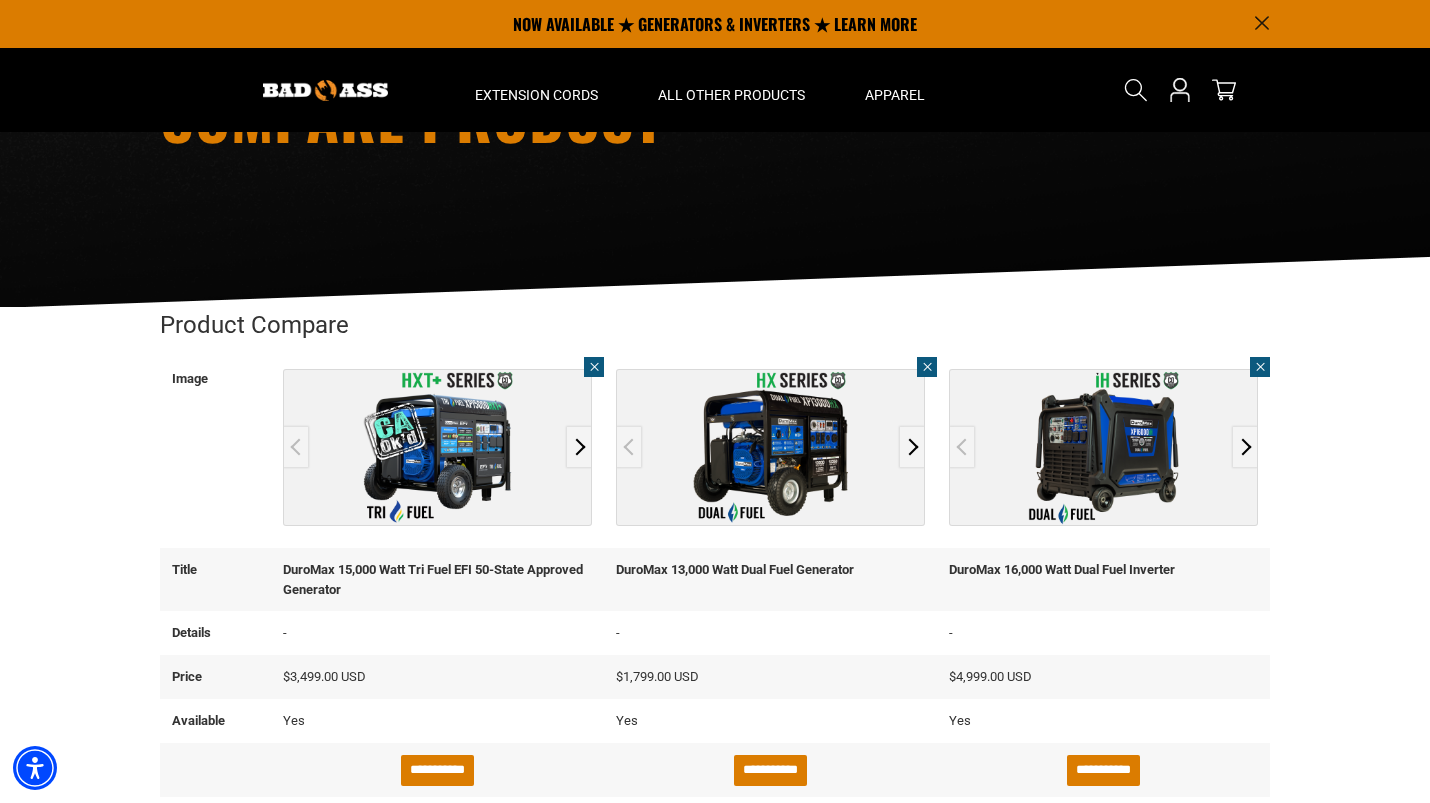 scroll, scrollTop: 0, scrollLeft: 0, axis: both 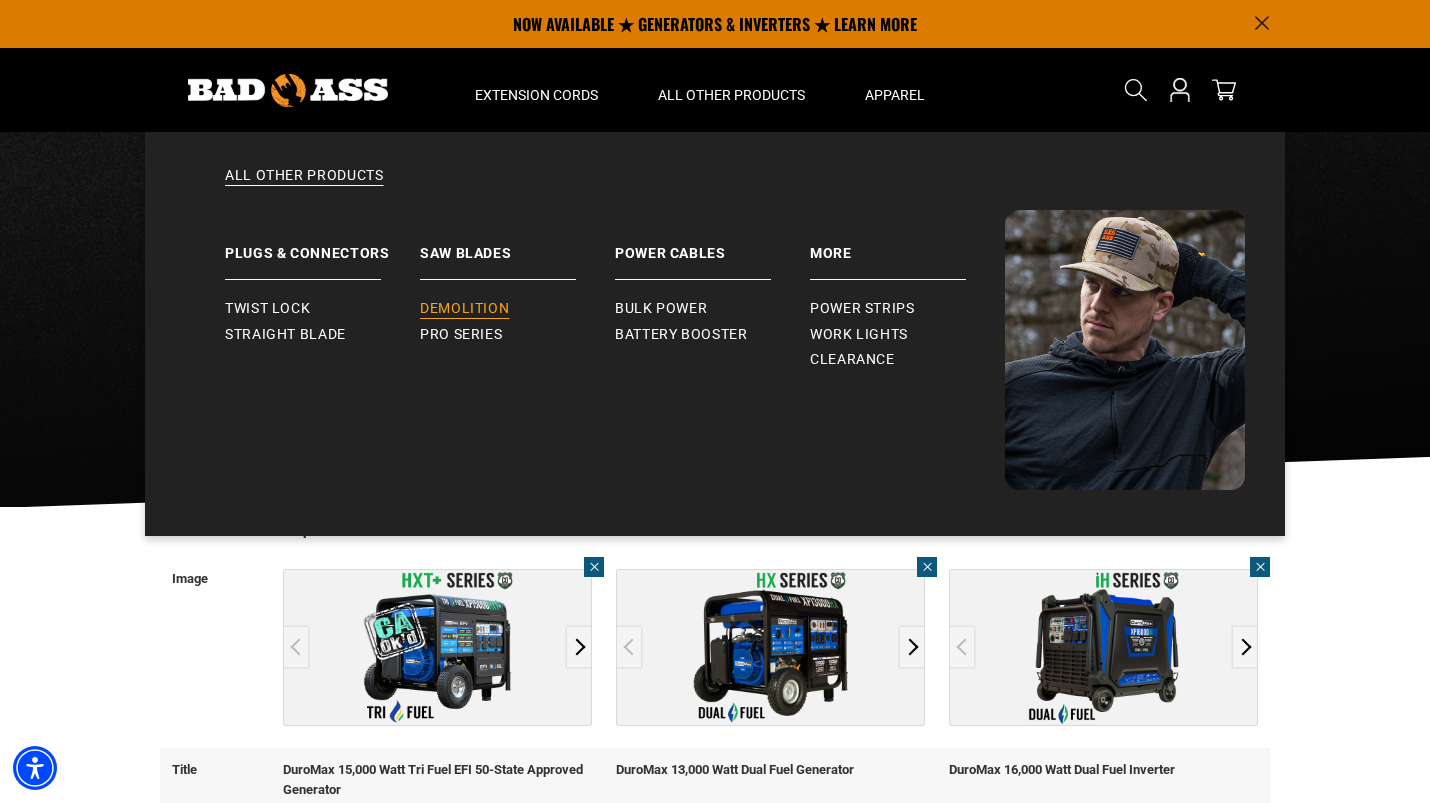 click on "Demolition" at bounding box center [464, 309] 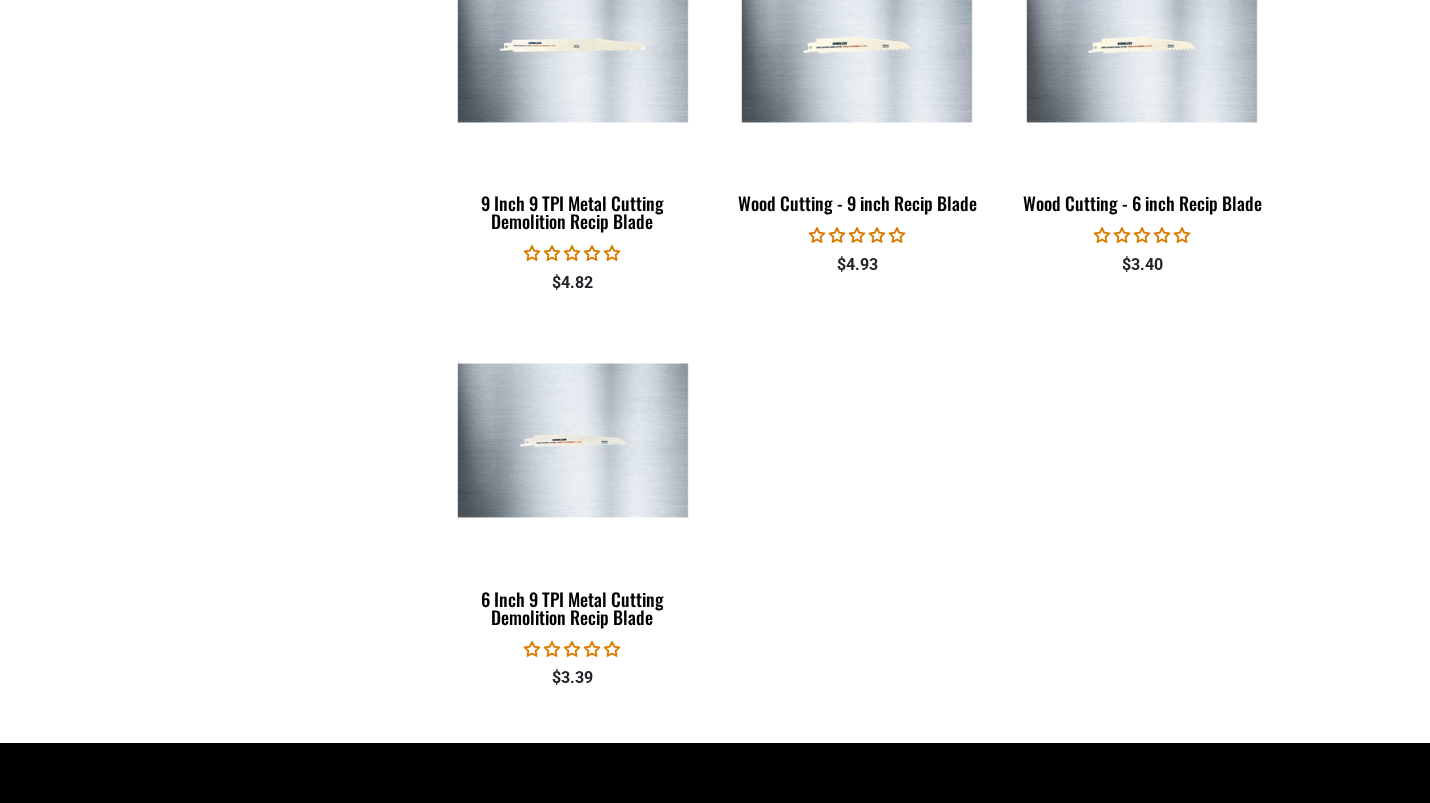 scroll, scrollTop: 700, scrollLeft: 0, axis: vertical 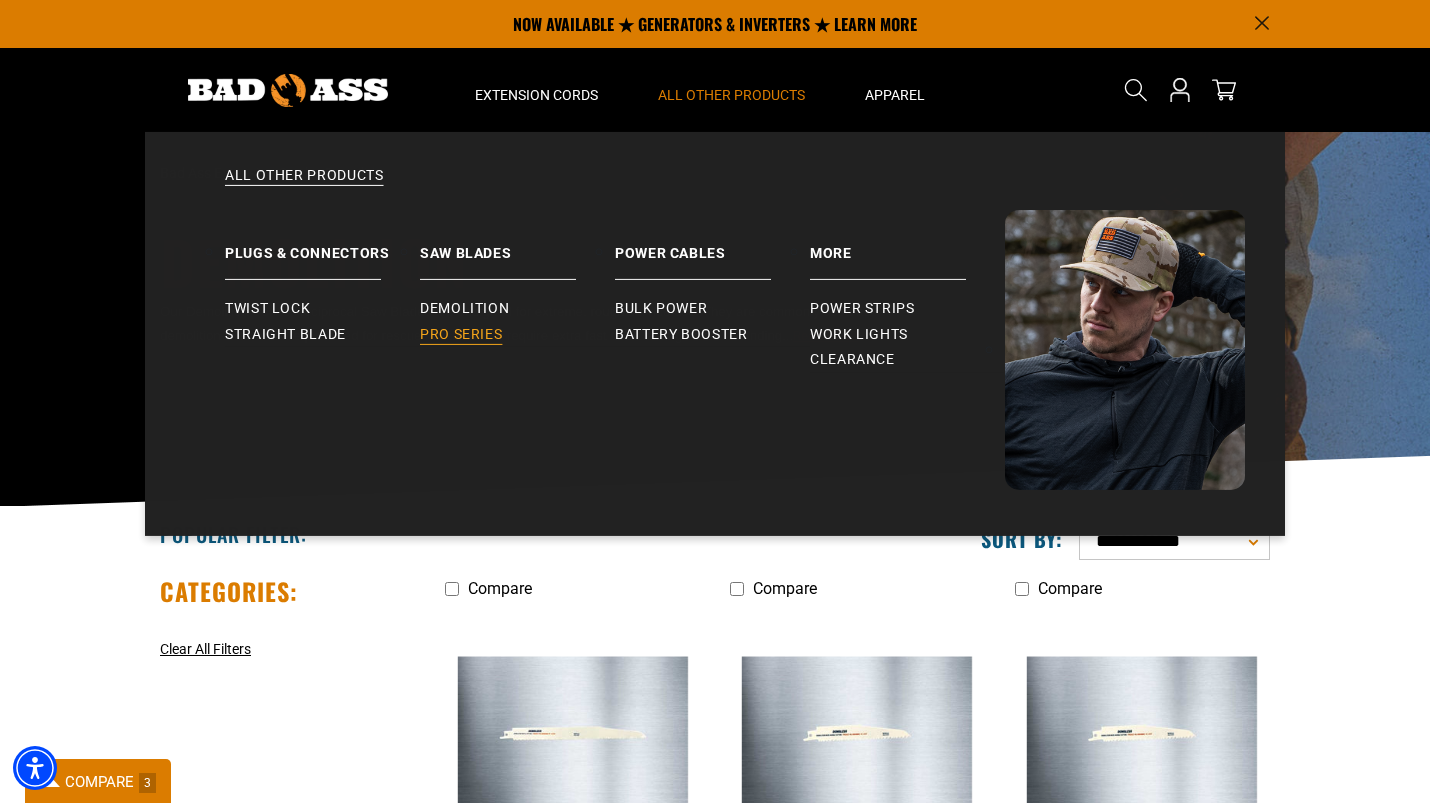 click on "Pro Series" at bounding box center [461, 335] 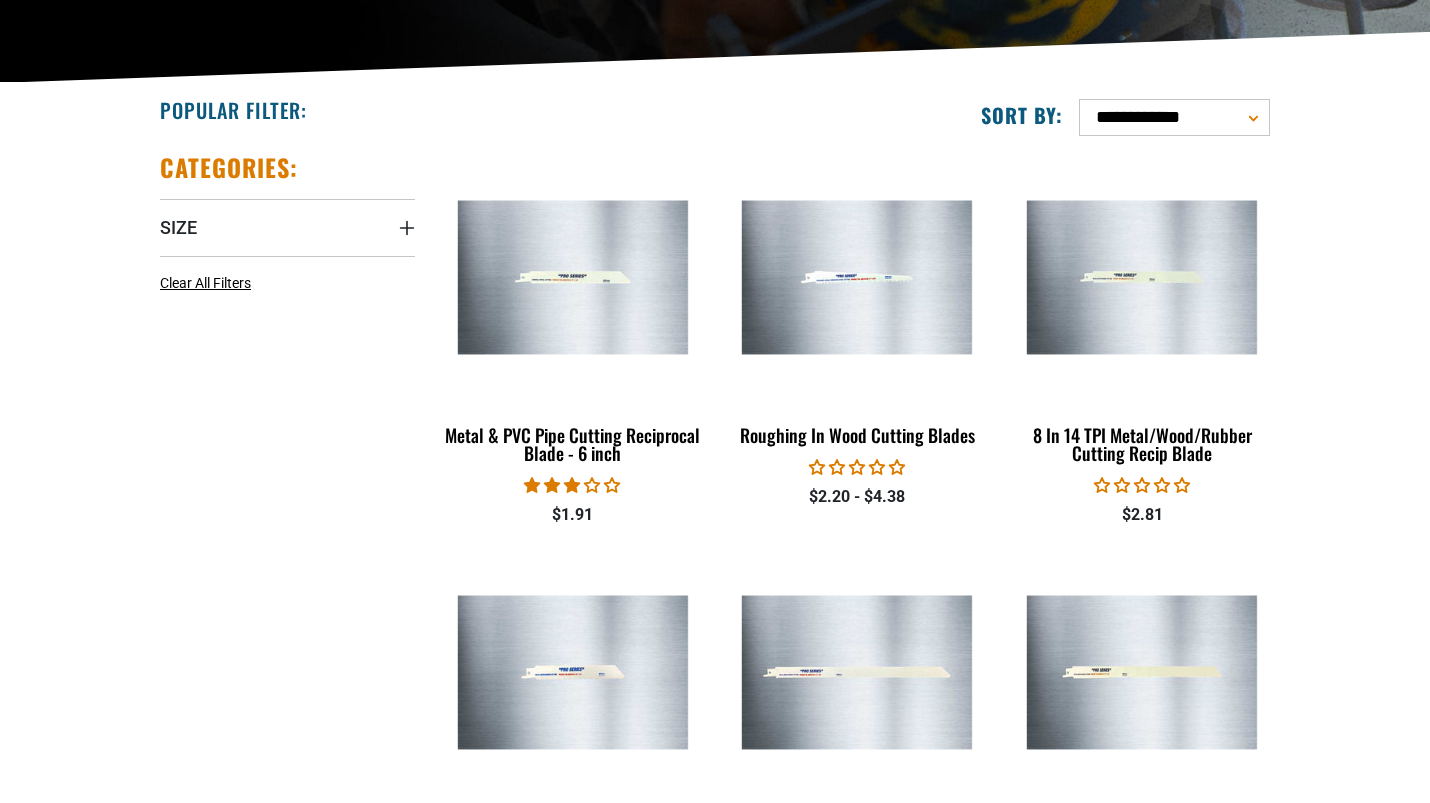 scroll, scrollTop: 800, scrollLeft: 0, axis: vertical 